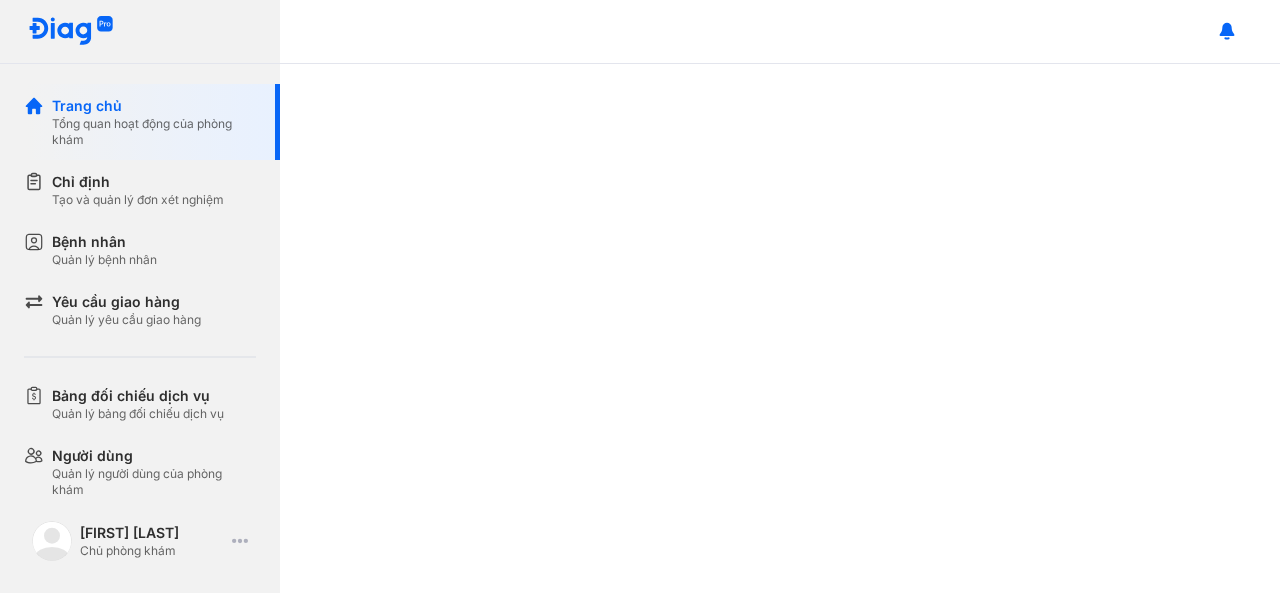 scroll, scrollTop: 0, scrollLeft: 0, axis: both 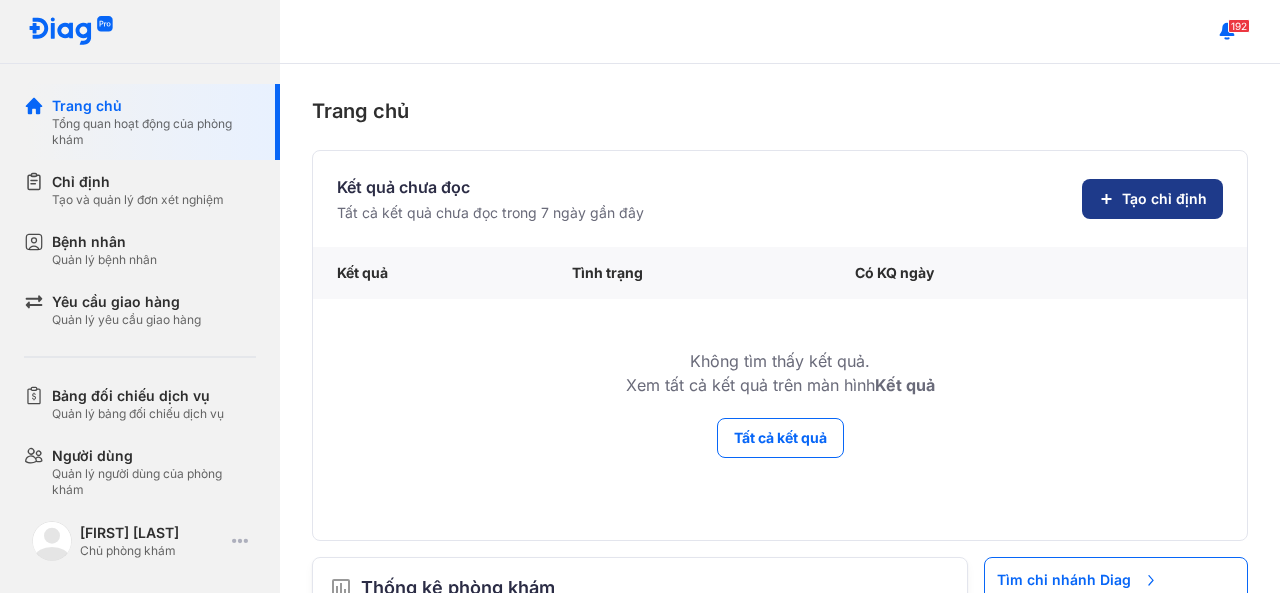 click on "Tạo chỉ định" at bounding box center [1152, 199] 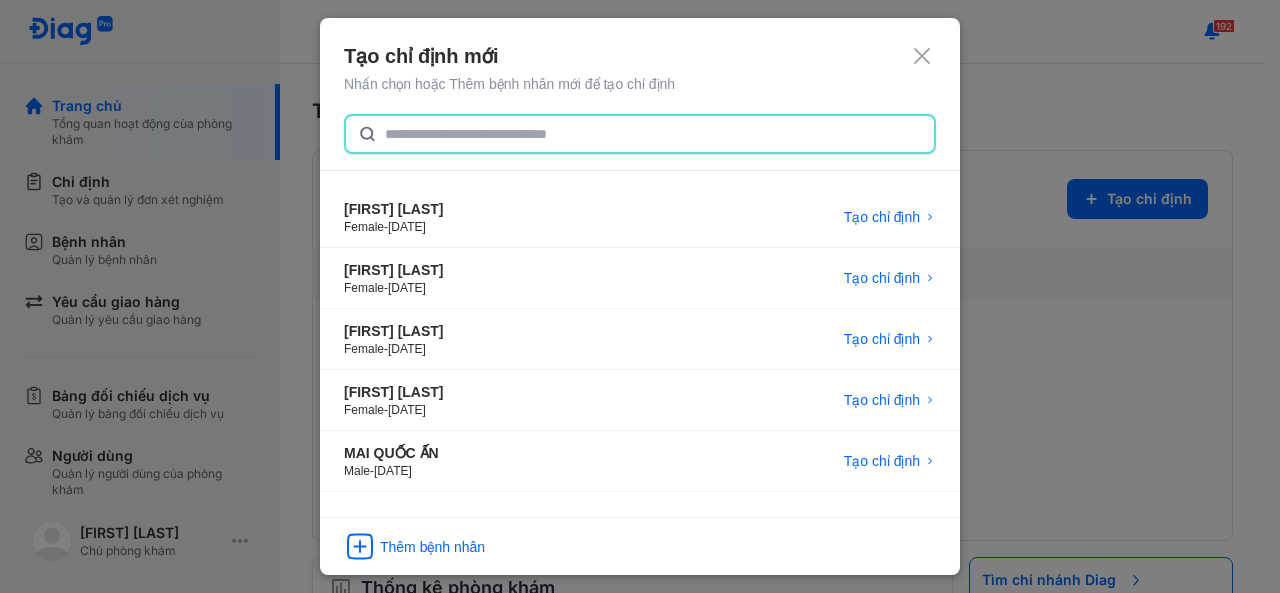 click 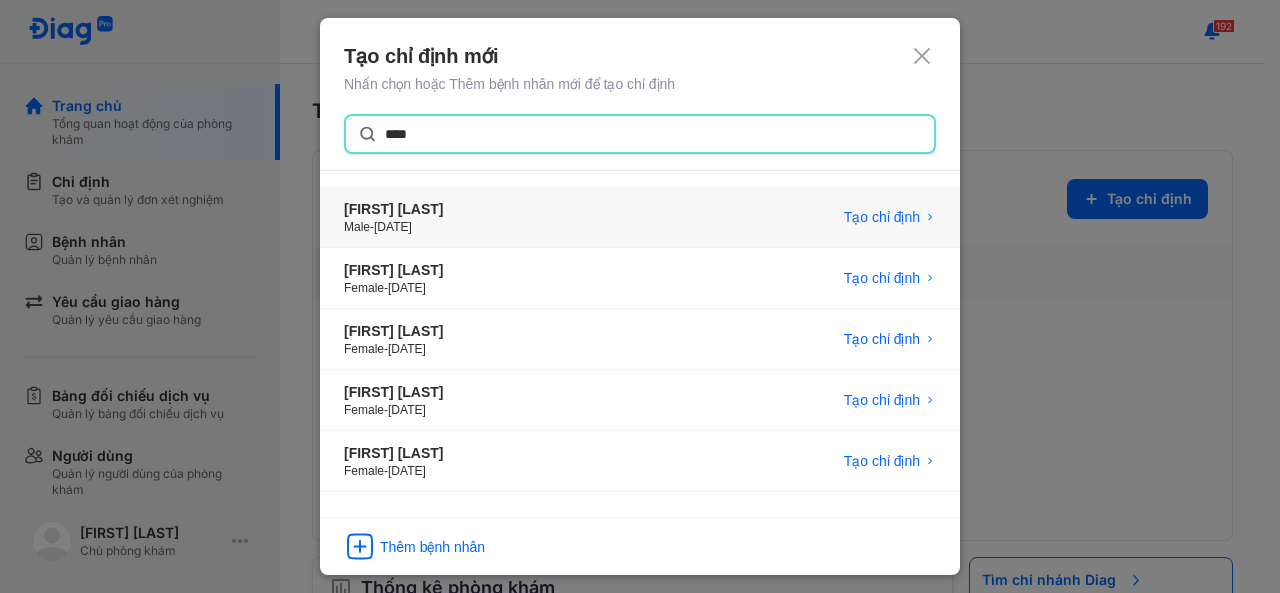 type on "****" 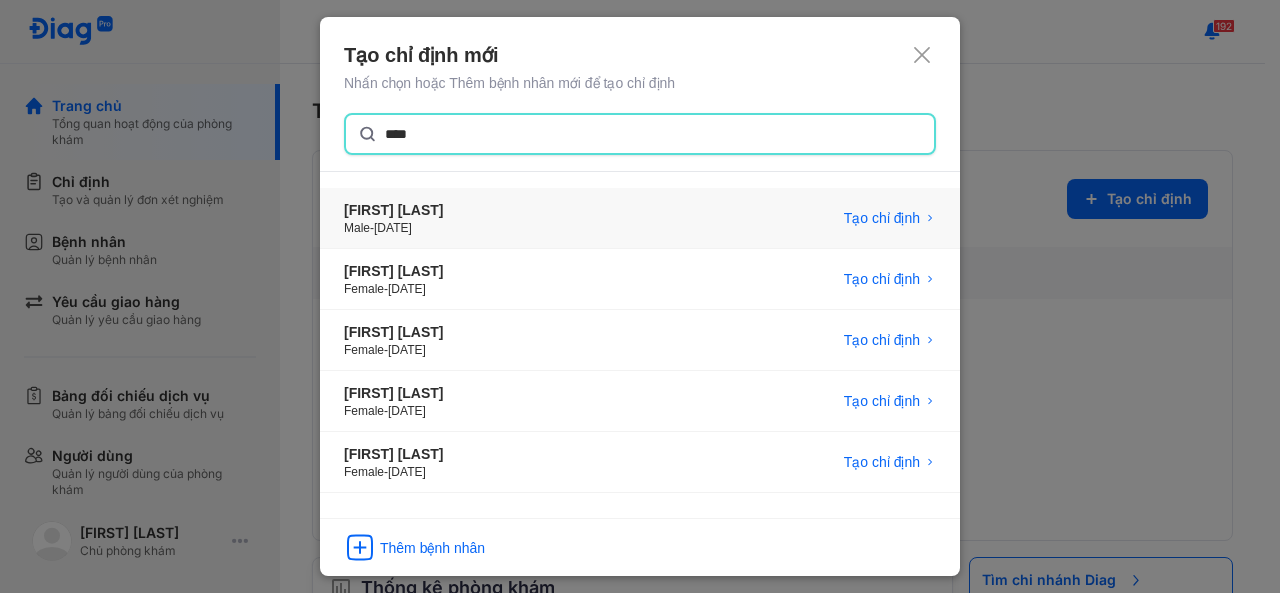 click on "[FIRST] [LAST] Male  -  [DATE] Tạo chỉ định" 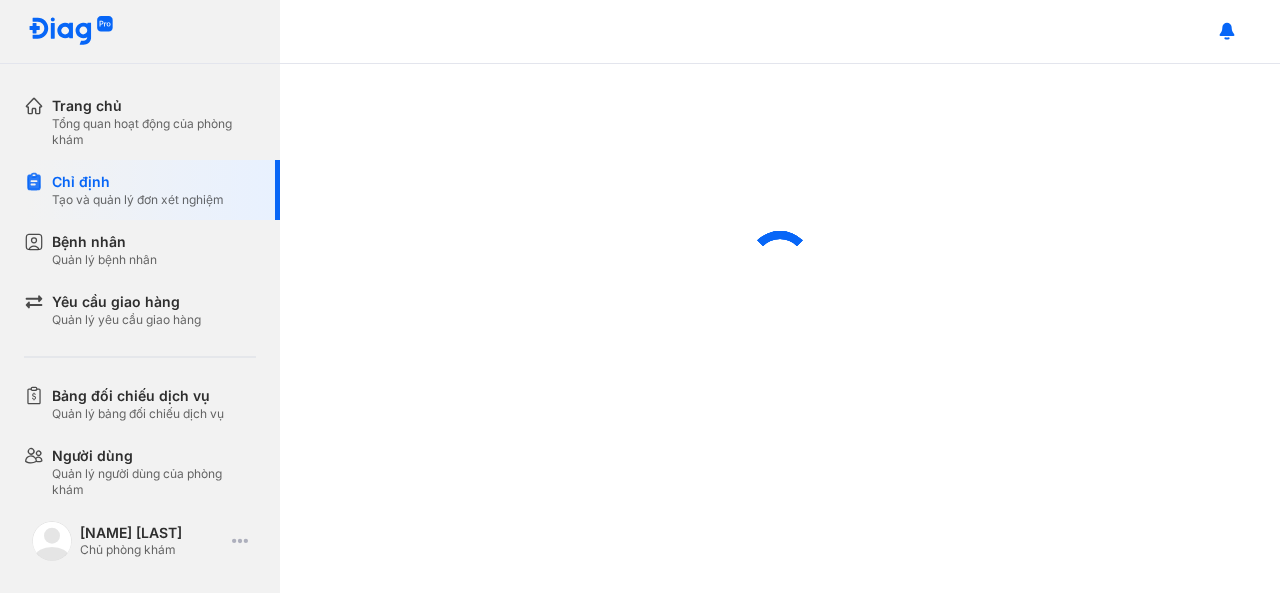 scroll, scrollTop: 0, scrollLeft: 0, axis: both 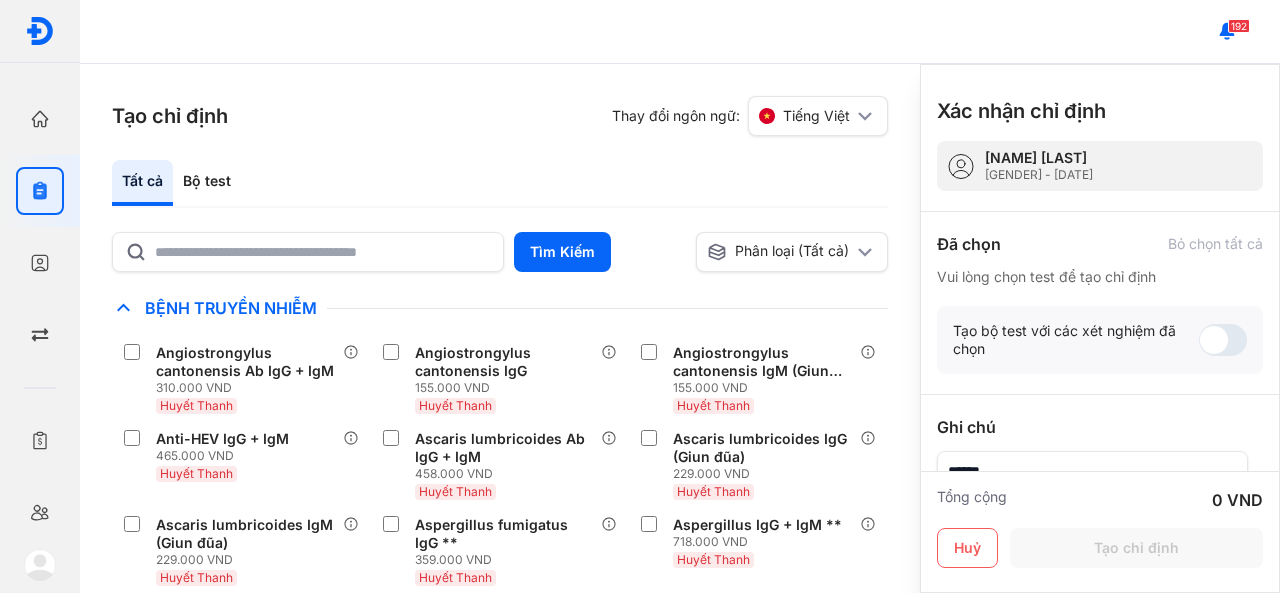 click on "Male - 20/02/1969" at bounding box center [1039, 175] 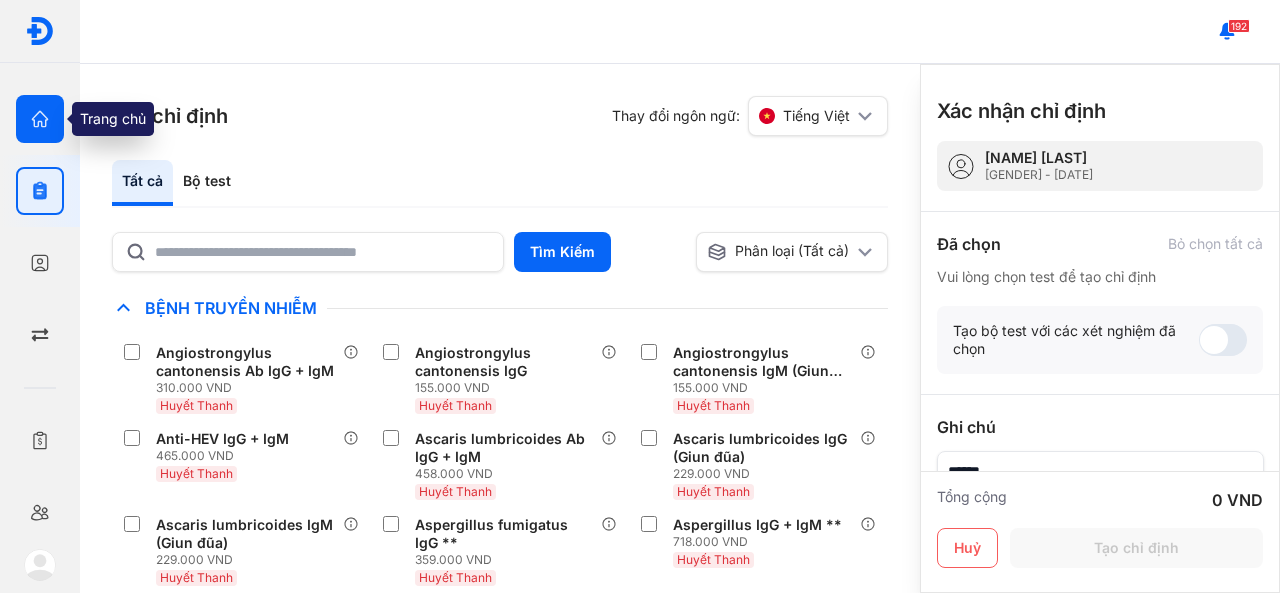 click 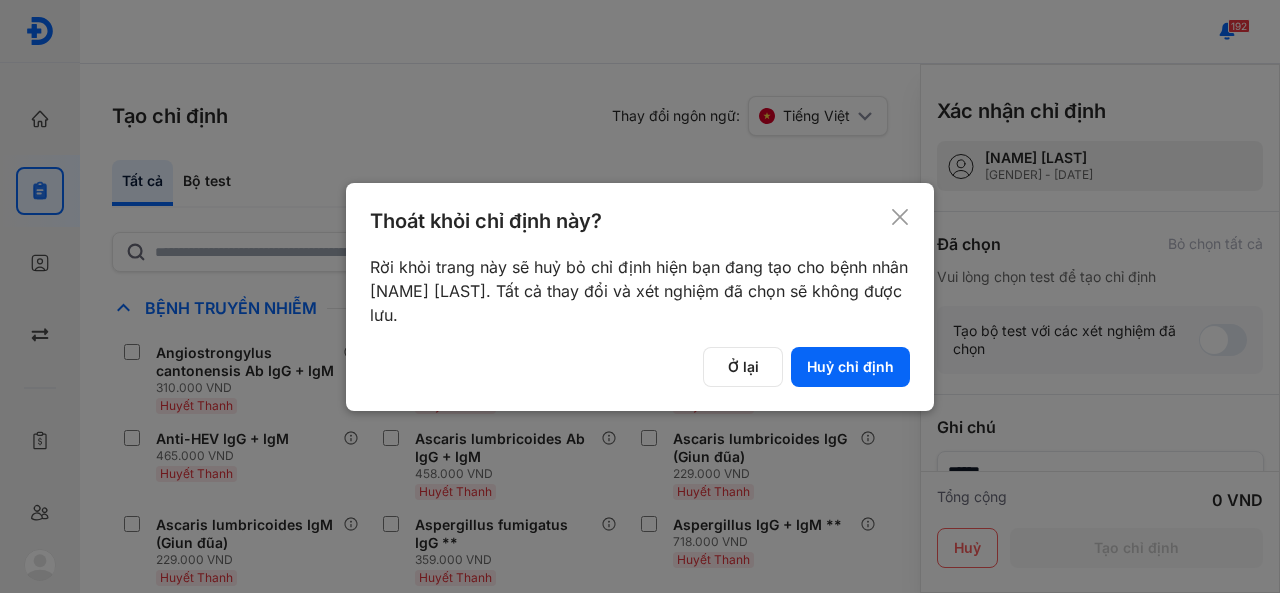 click on "Huỷ chỉ định" at bounding box center (850, 367) 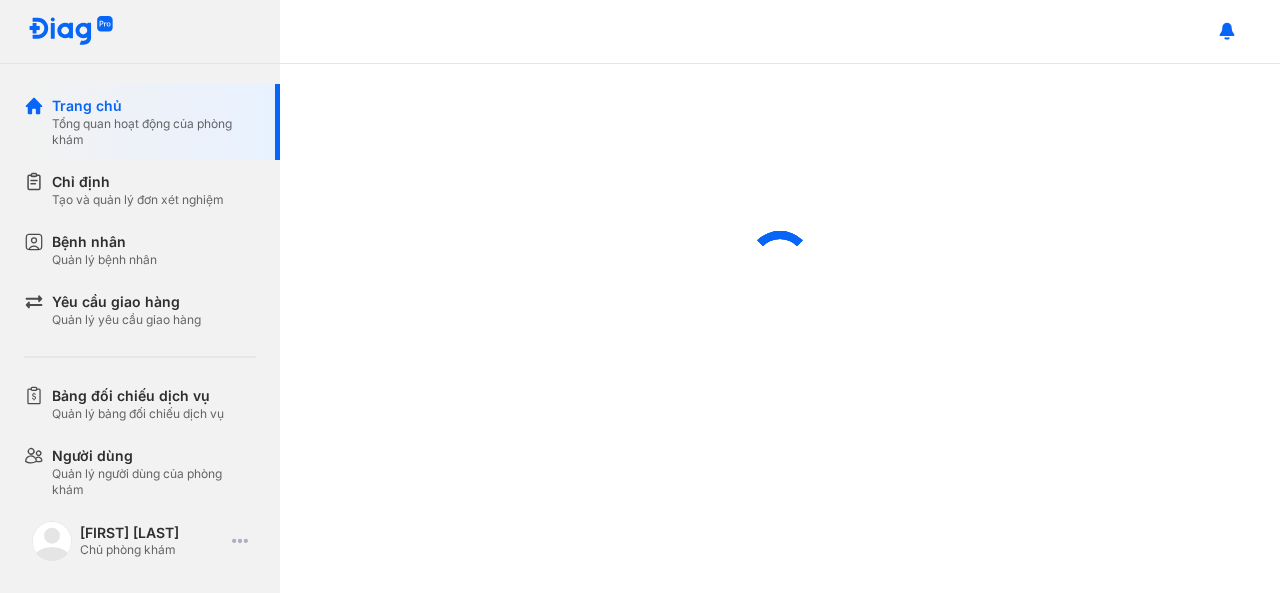 scroll, scrollTop: 0, scrollLeft: 0, axis: both 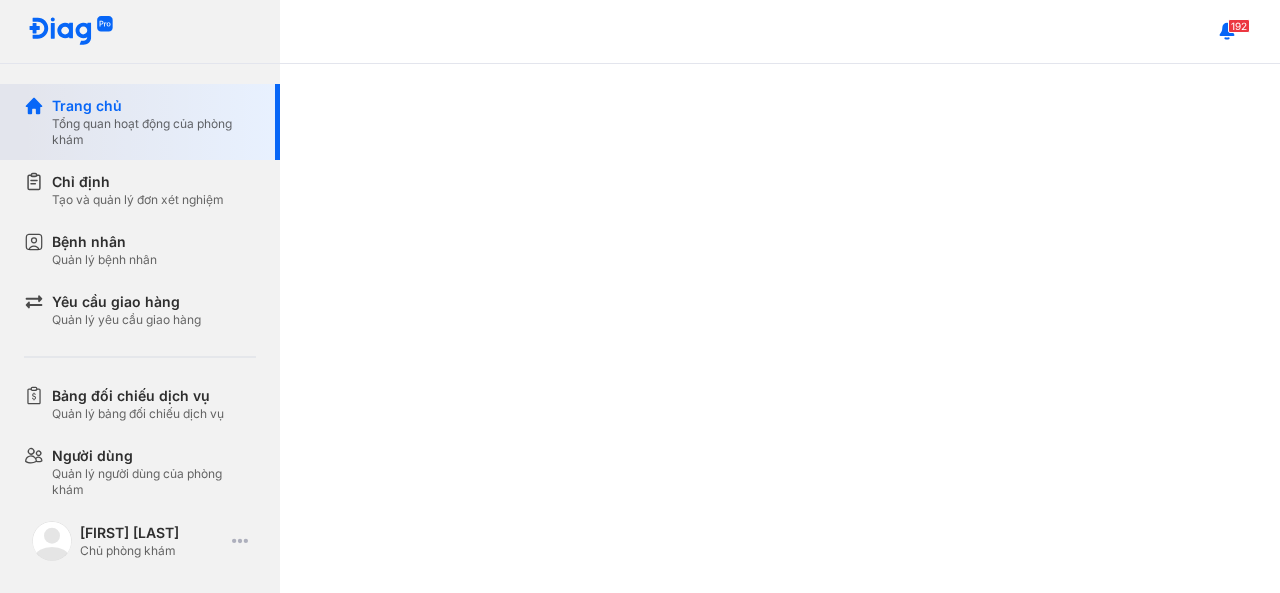 click on "Trang chủ" at bounding box center [154, 106] 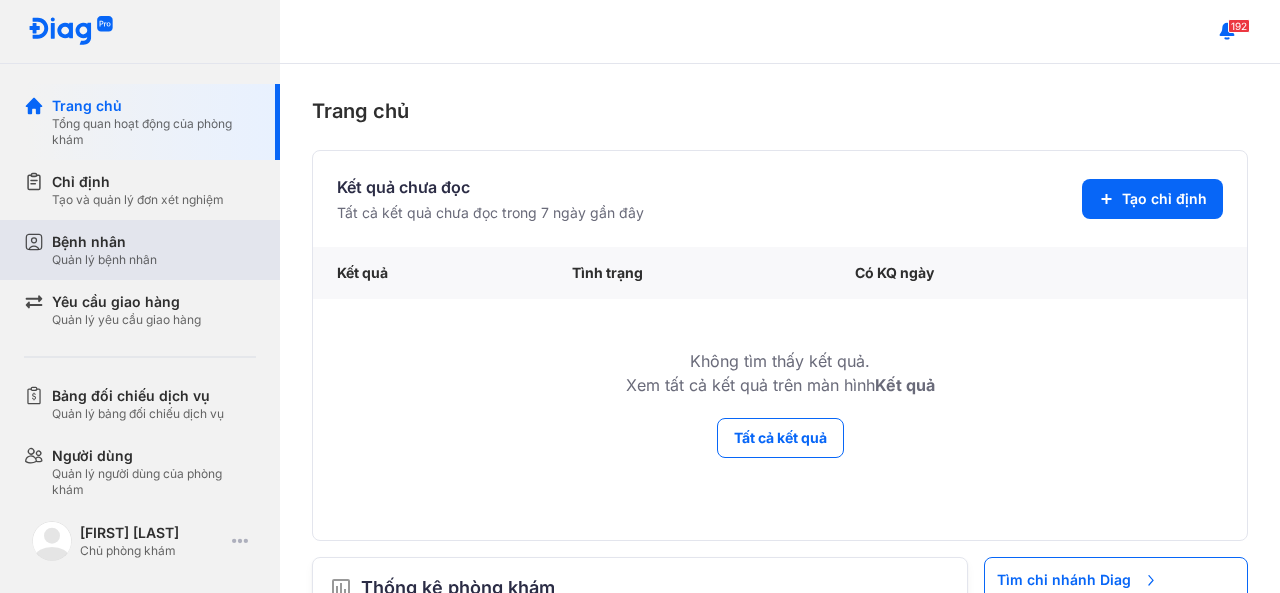 click on "Bệnh nhân Quản lý bệnh nhân" at bounding box center (154, 250) 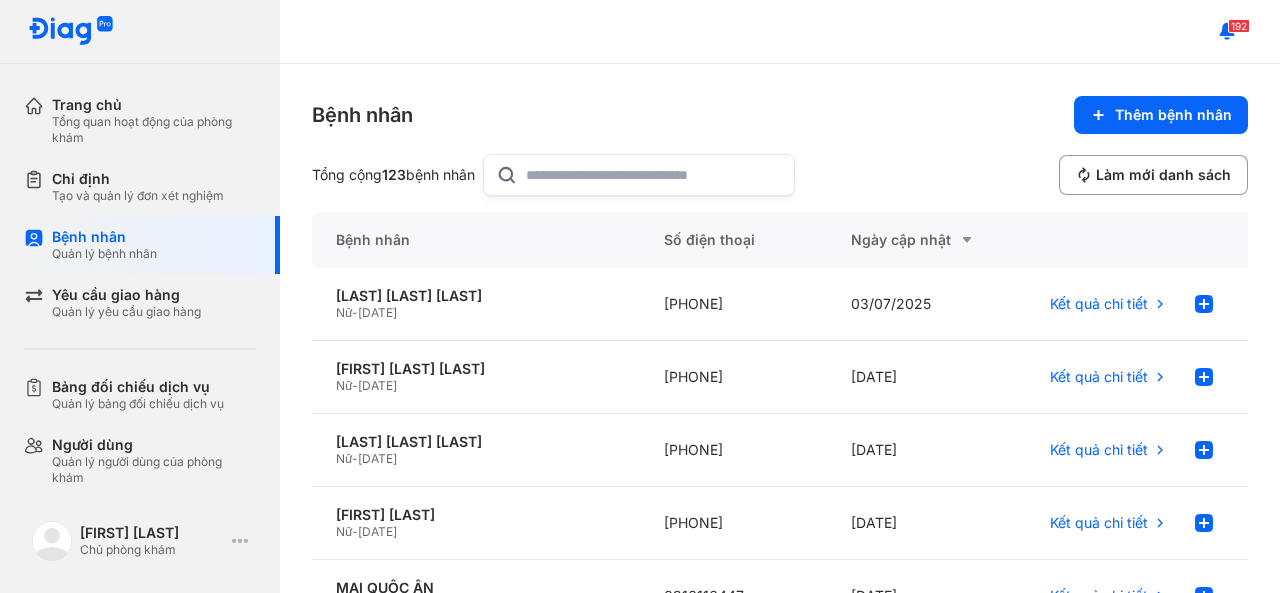 click 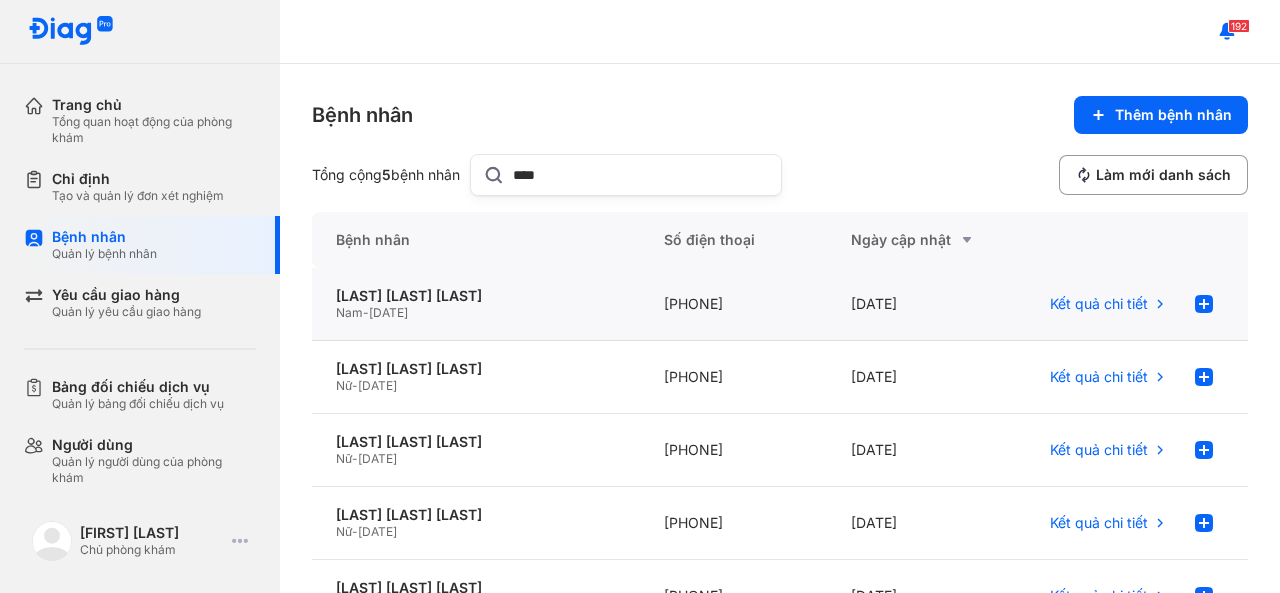 type on "****" 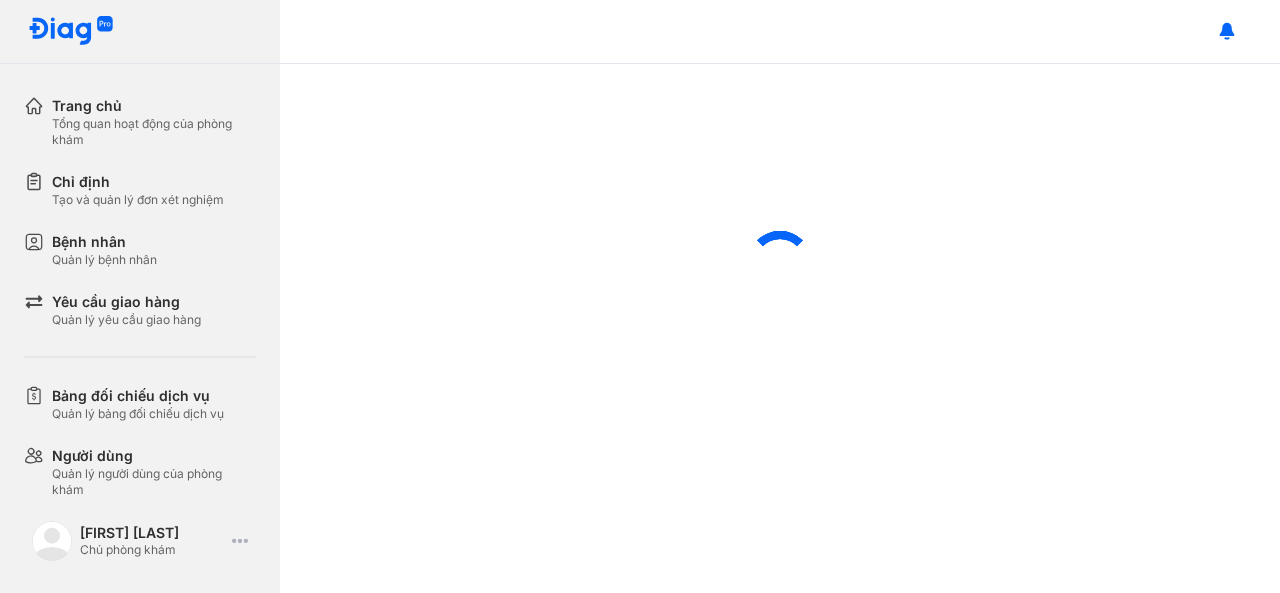 scroll, scrollTop: 0, scrollLeft: 0, axis: both 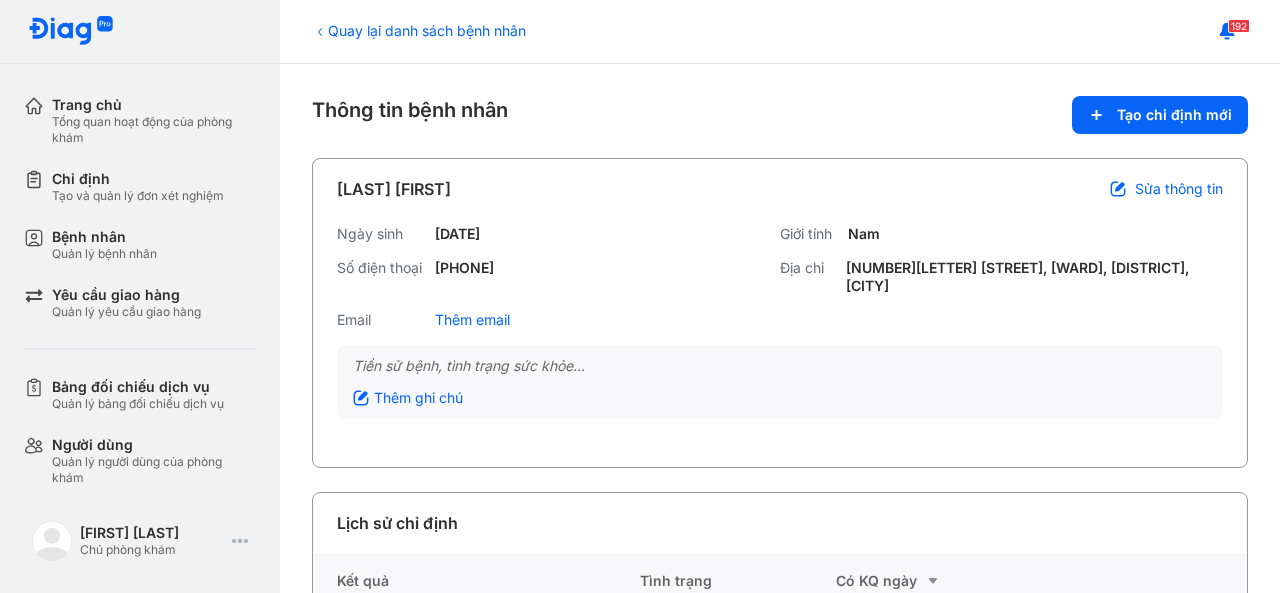 click on "20/02/1969" at bounding box center (457, 234) 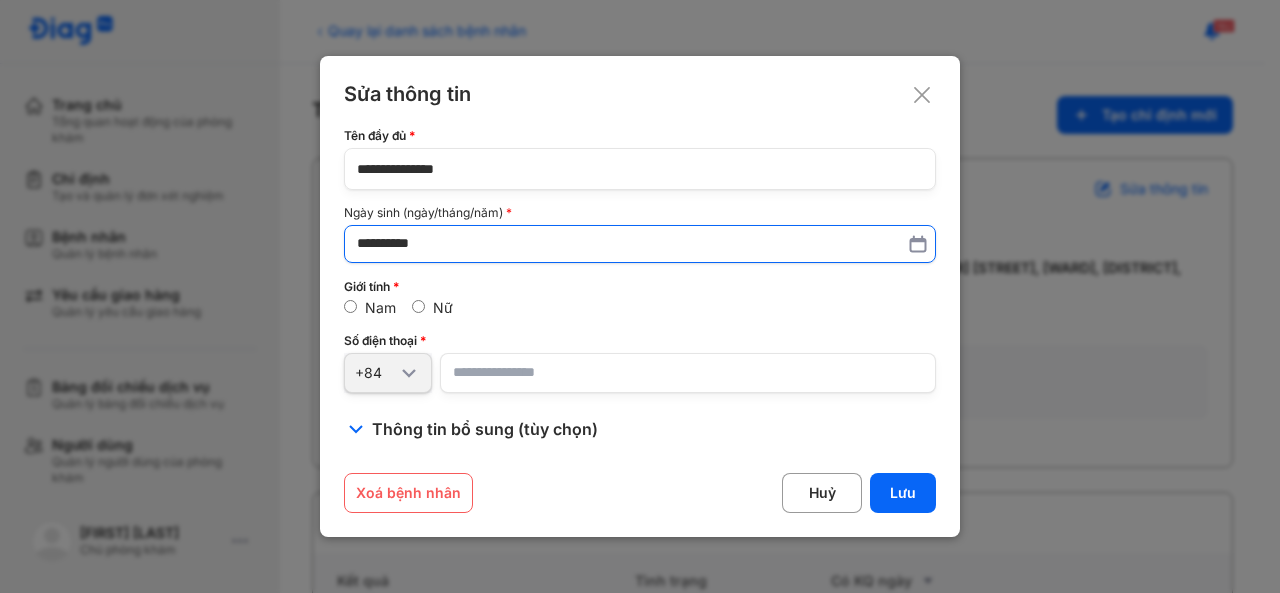 click on "**********" at bounding box center (640, 244) 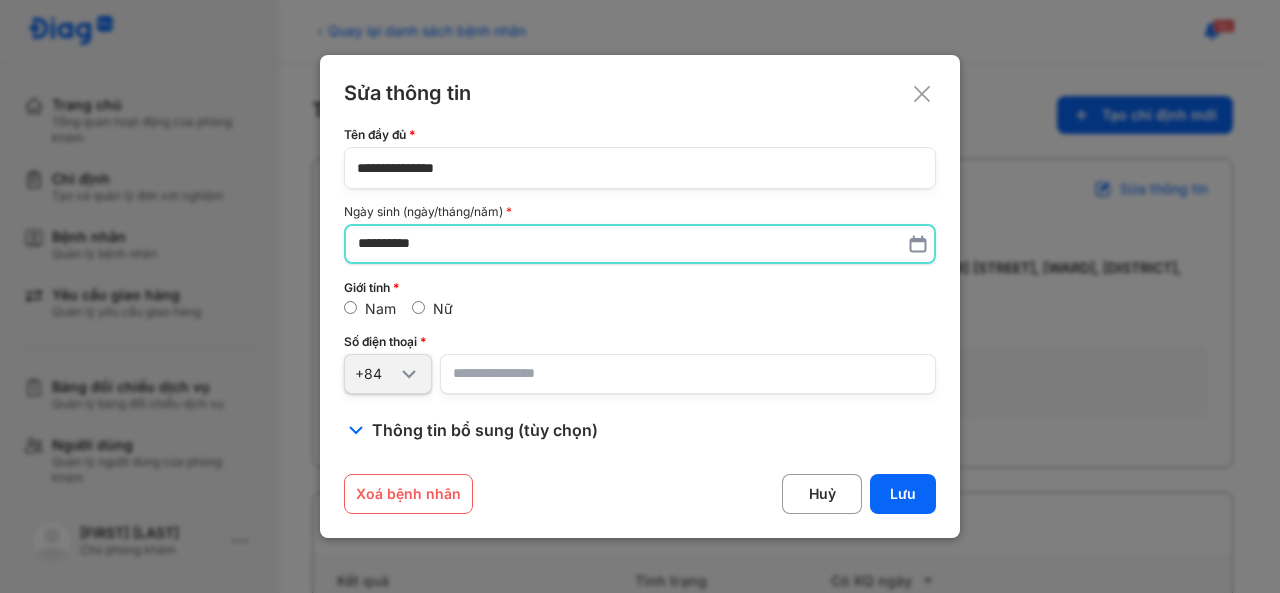 click on "**********" at bounding box center (640, 244) 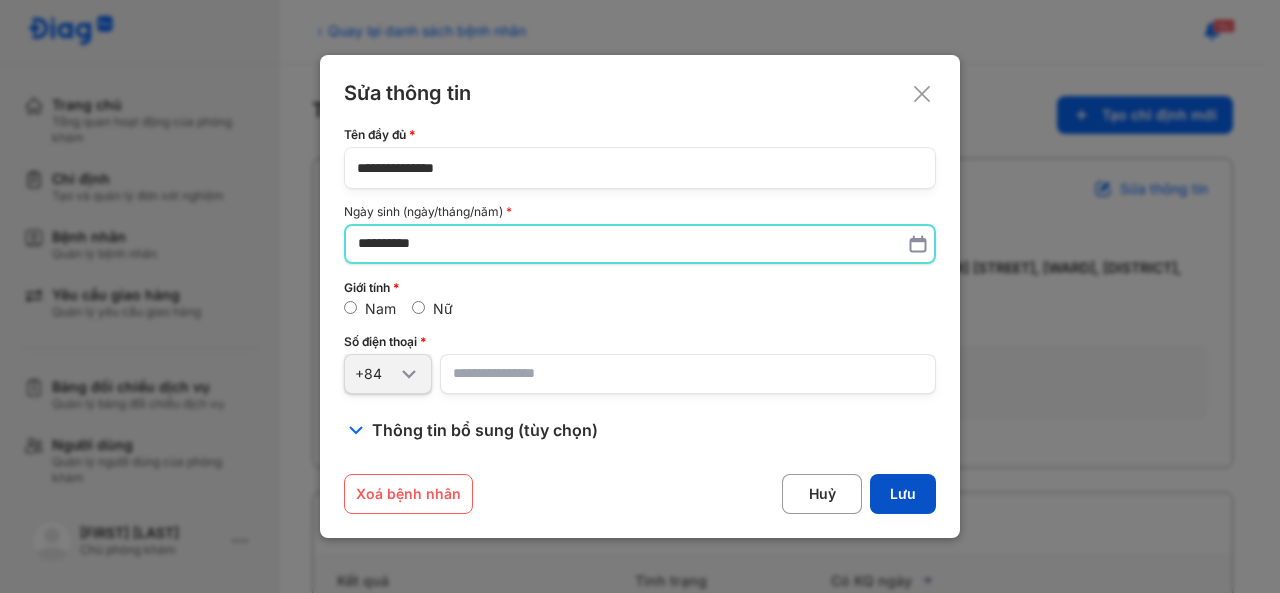 type on "**********" 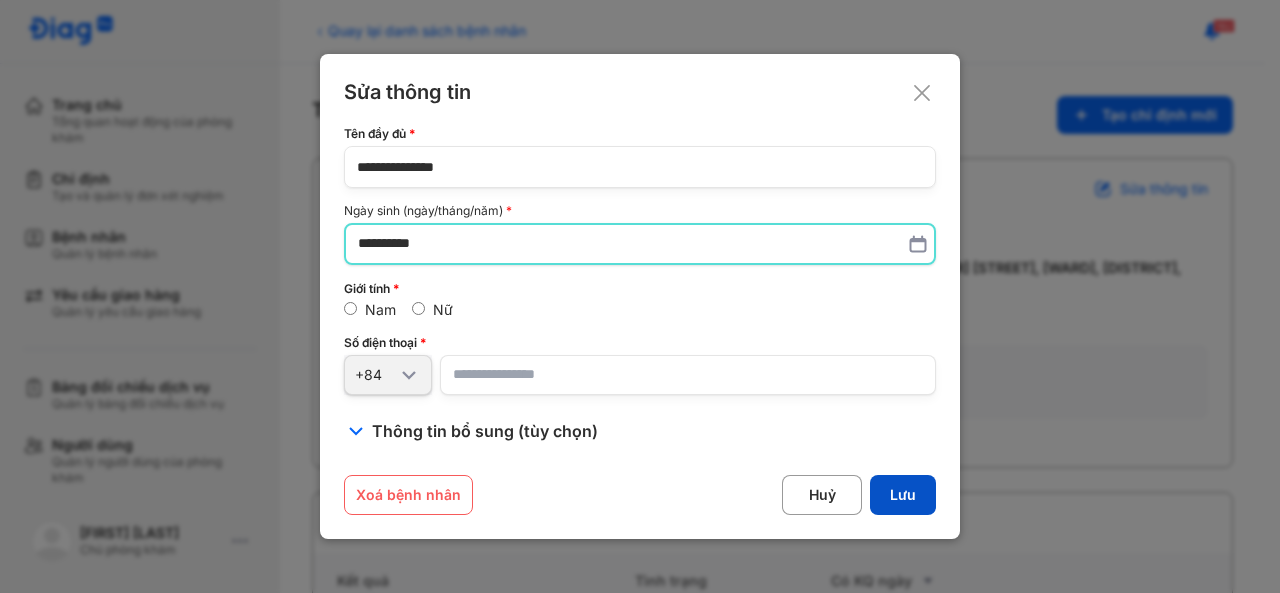click on "Lưu" 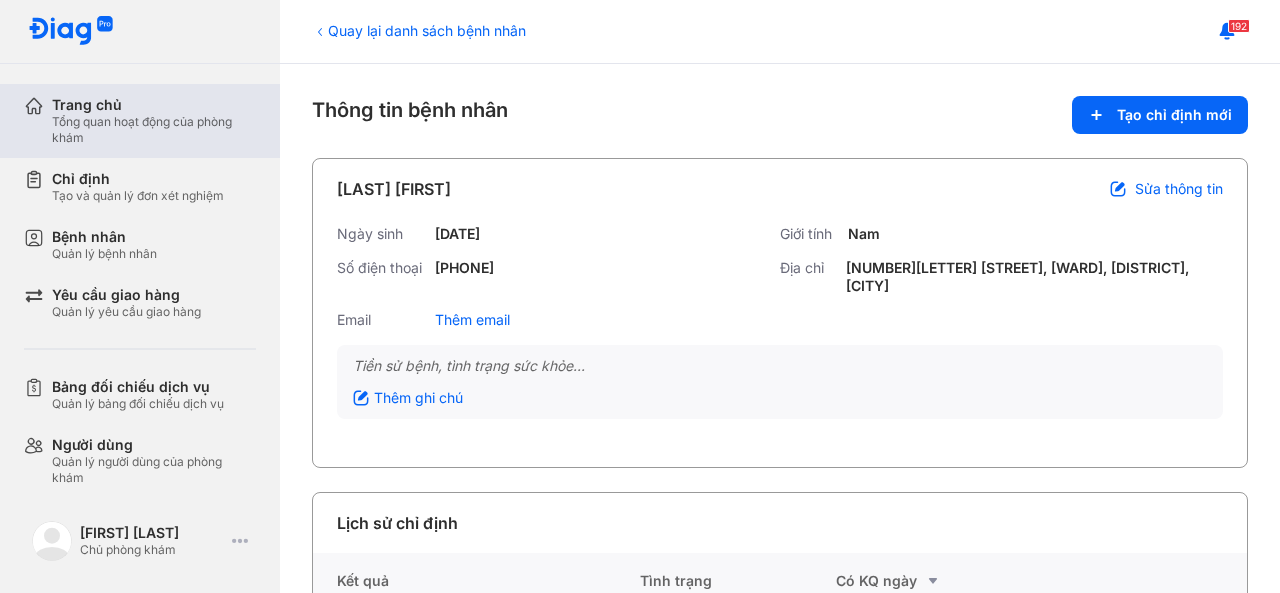 click on "Trang chủ" at bounding box center [154, 105] 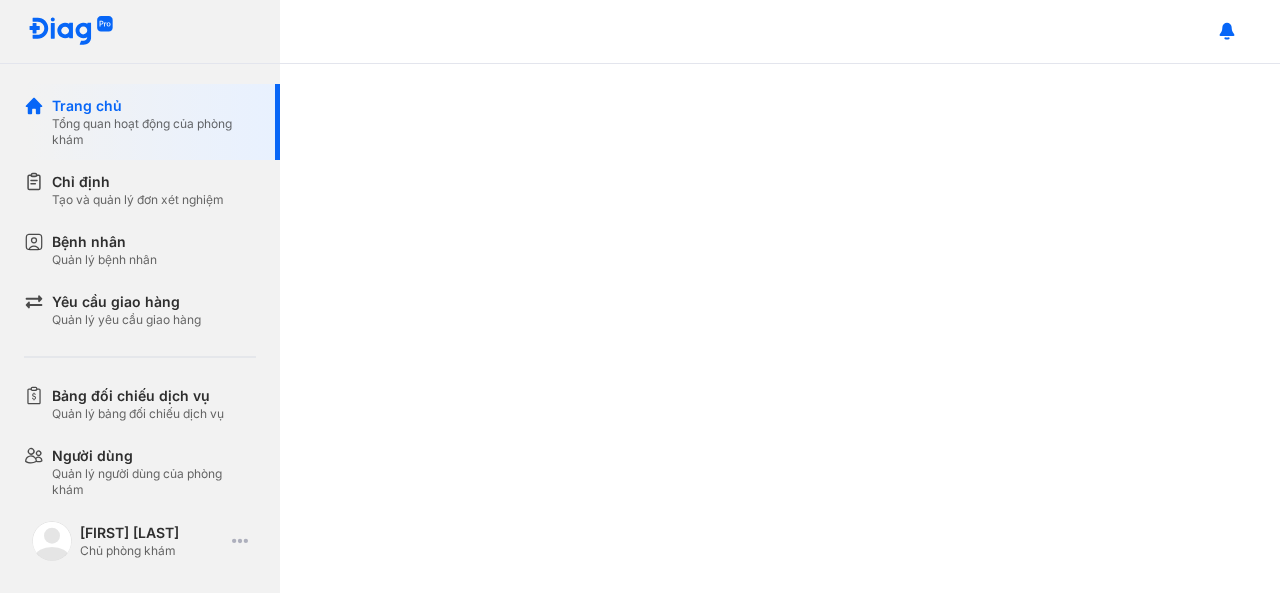 scroll, scrollTop: 0, scrollLeft: 0, axis: both 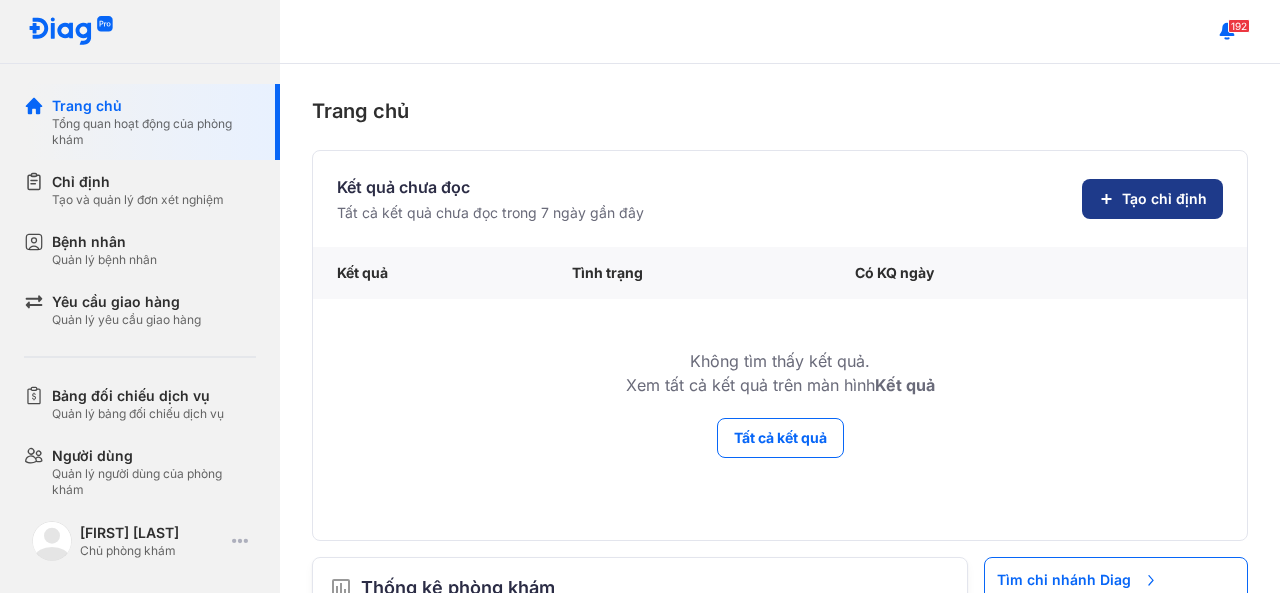 click on "Tạo chỉ định" 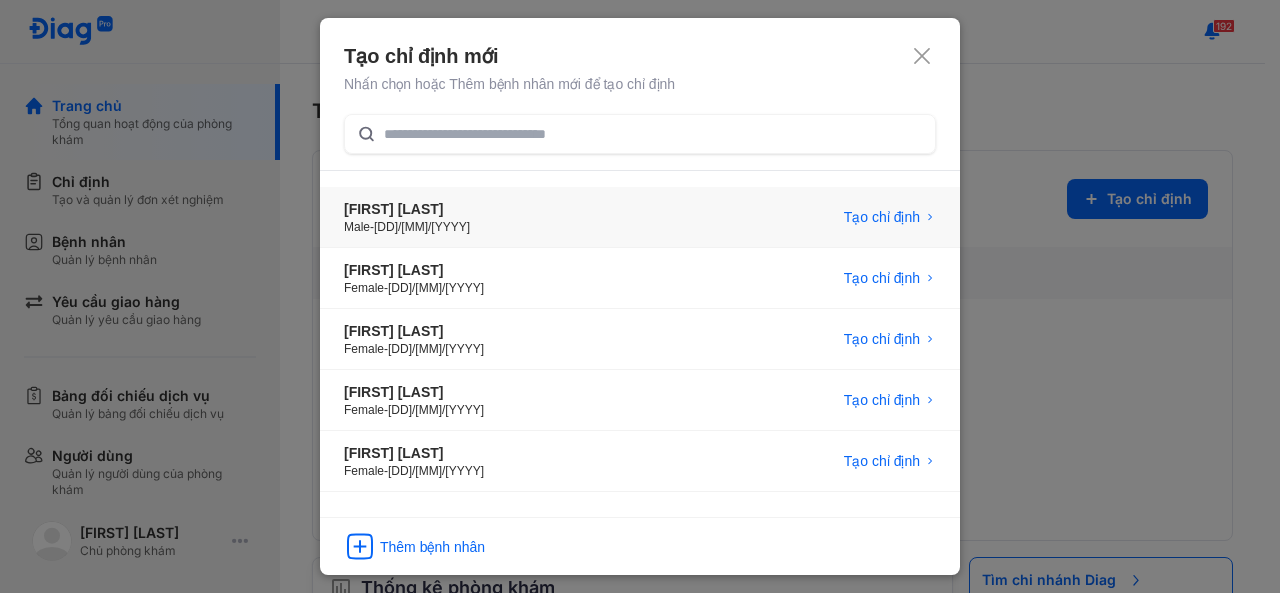 type 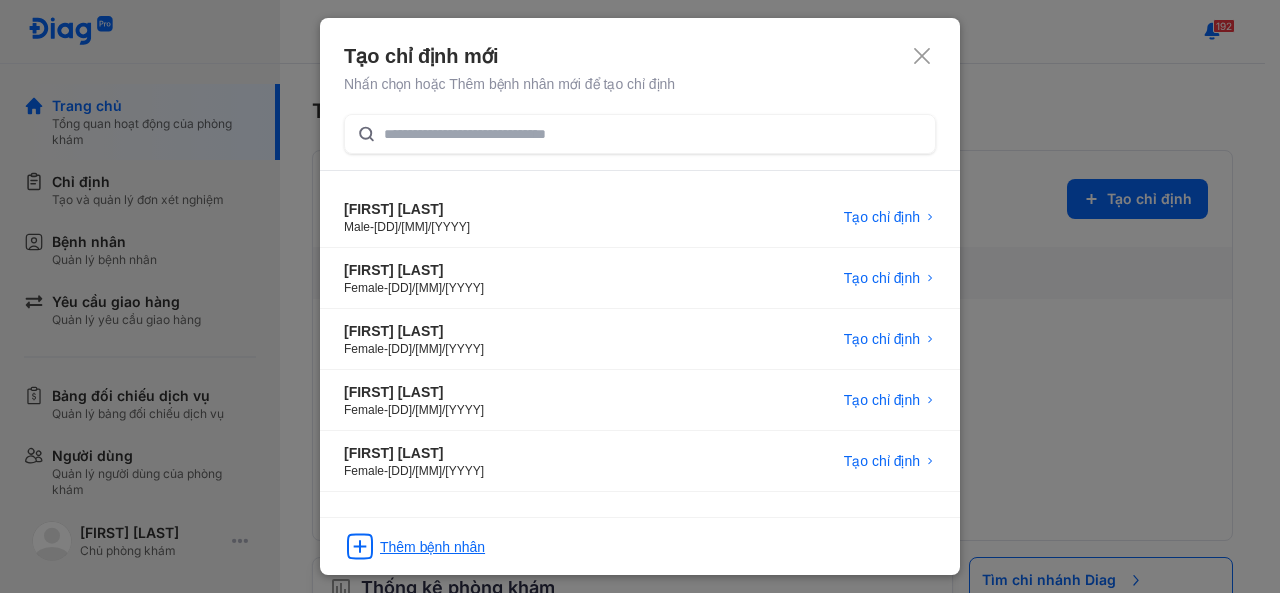 click on "Thêm bệnh nhân" at bounding box center [432, 547] 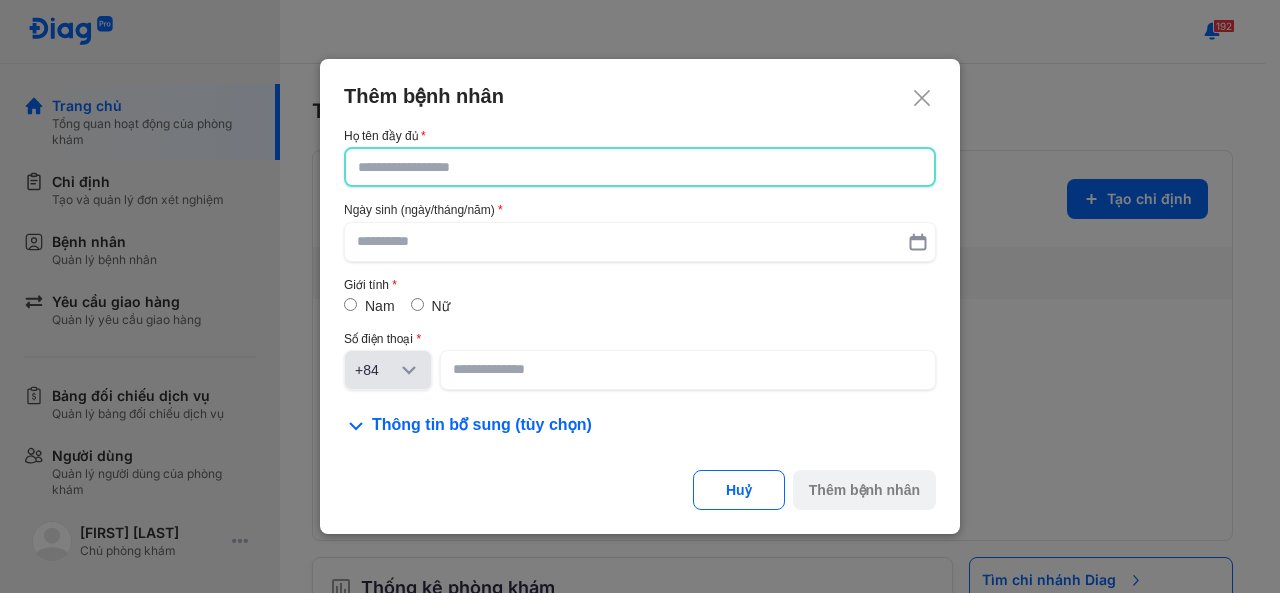 click 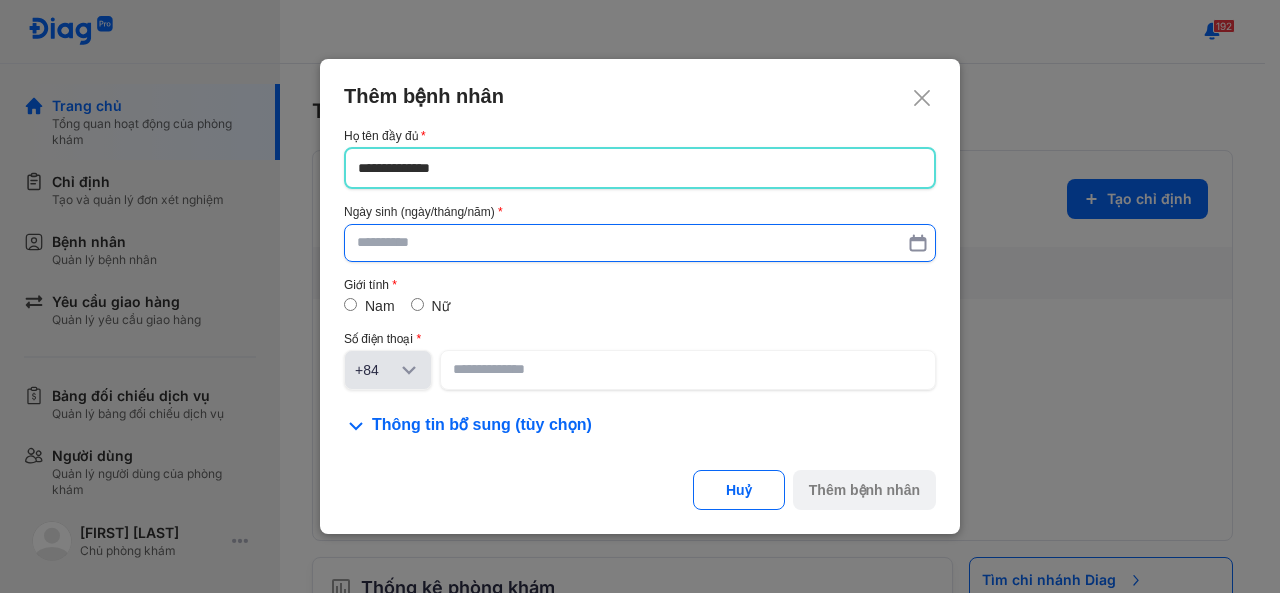 click at bounding box center (640, 243) 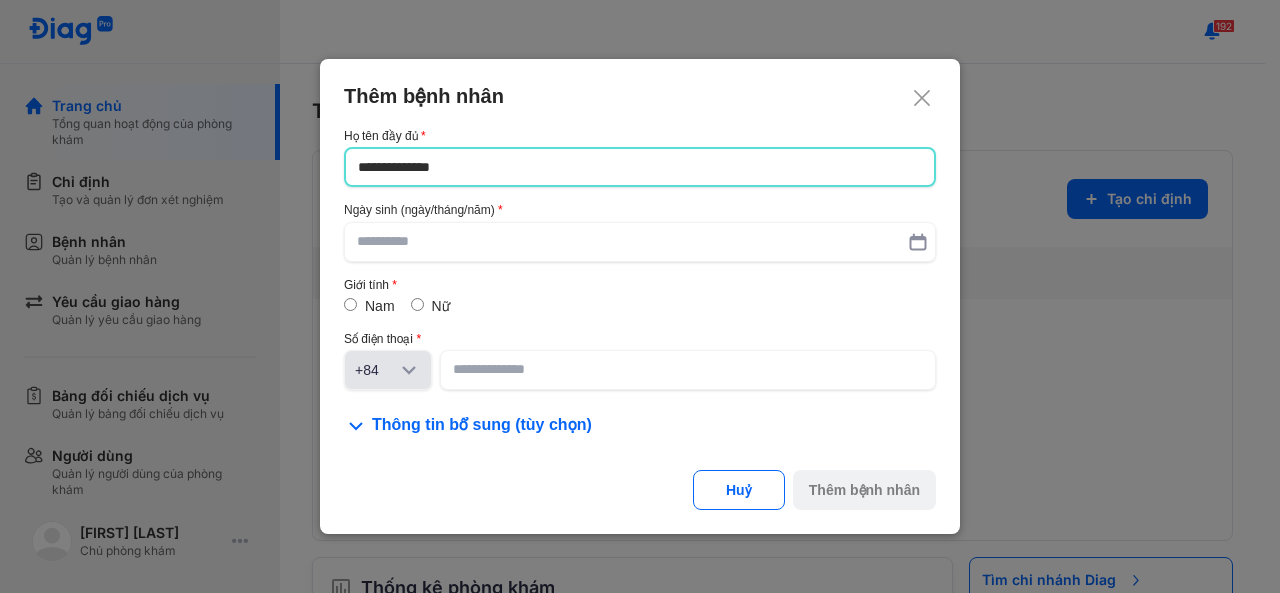 drag, startPoint x: 505, startPoint y: 157, endPoint x: 323, endPoint y: 150, distance: 182.13457 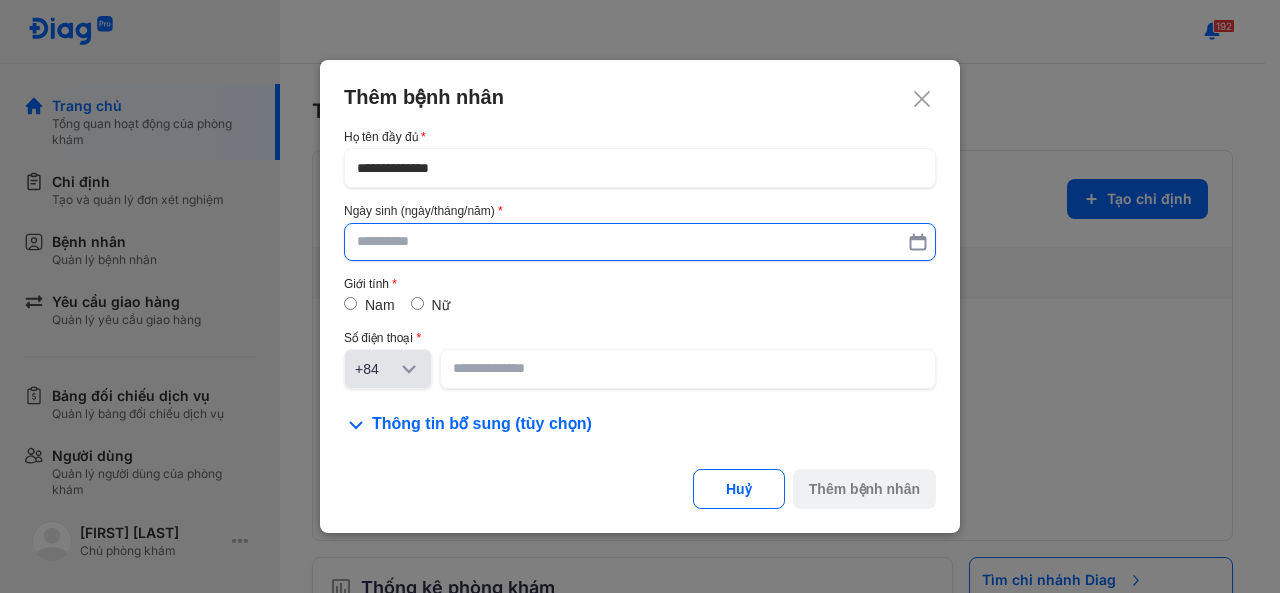 click at bounding box center [640, 242] 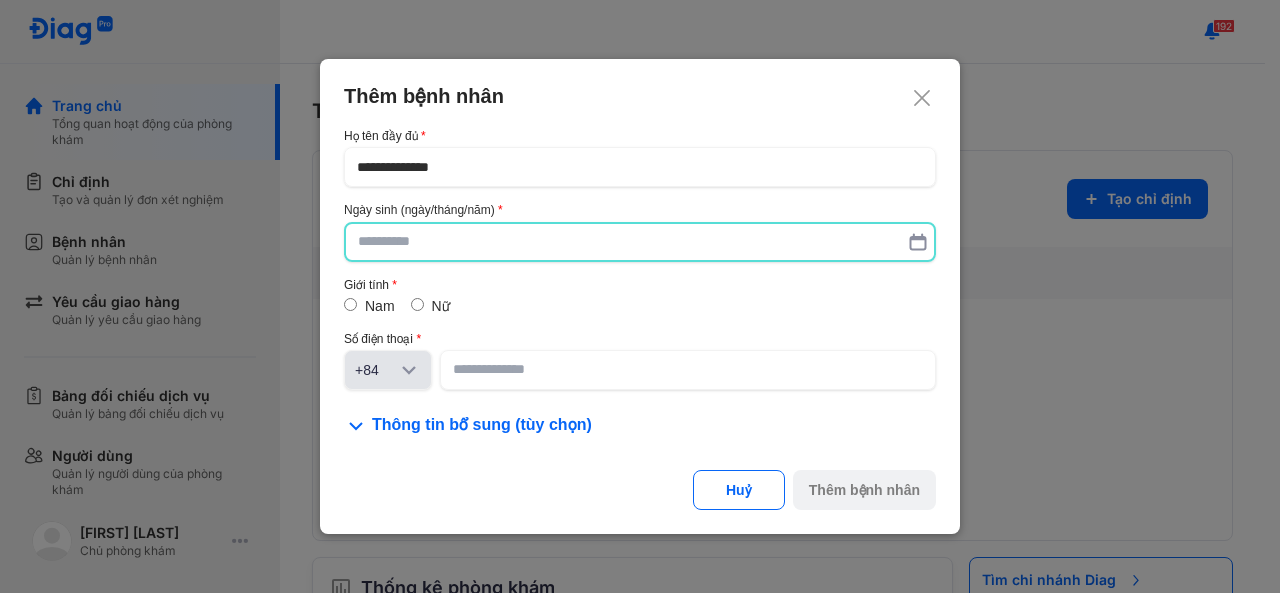 paste on "**********" 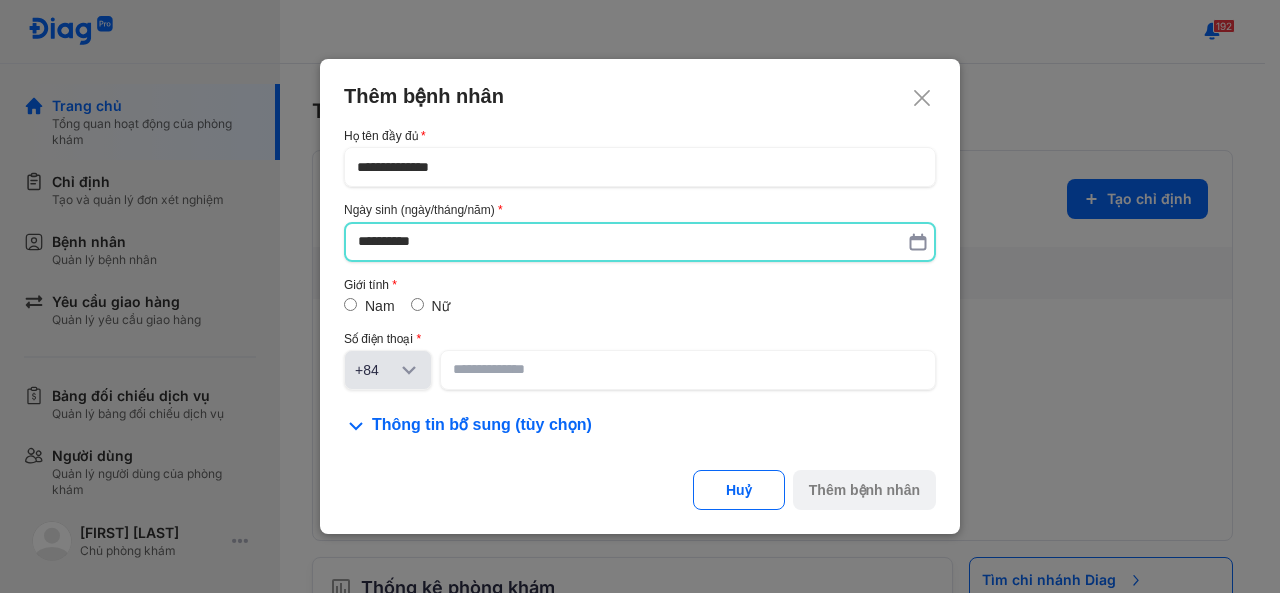 type on "**********" 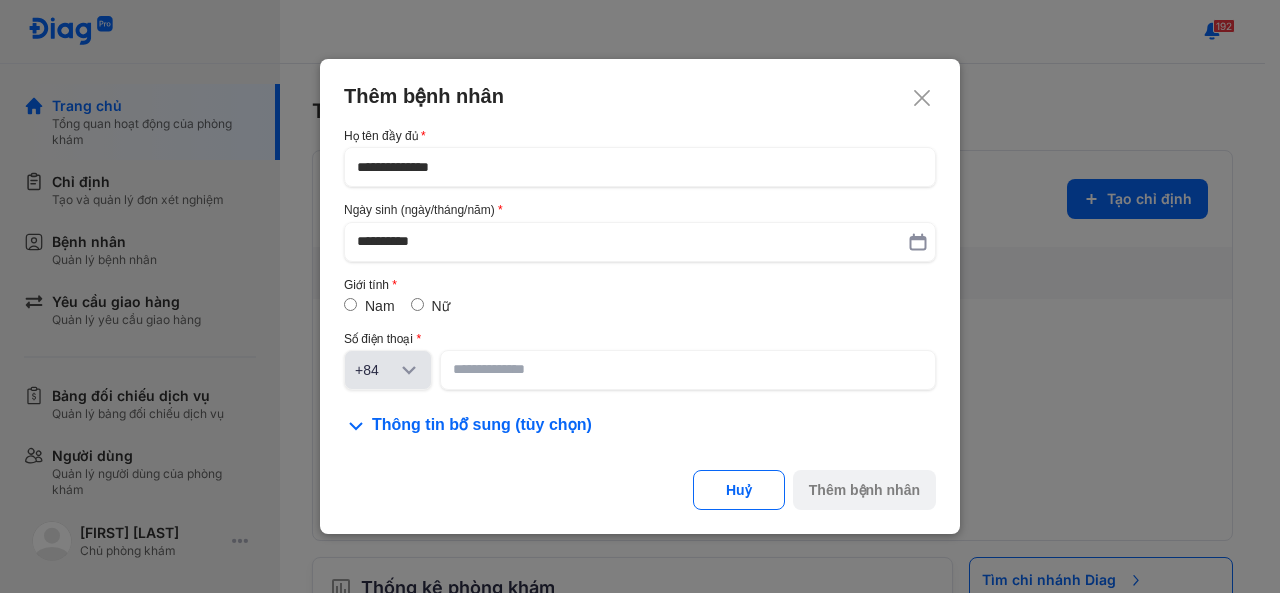 click on "Nam Nữ" at bounding box center [640, 306] 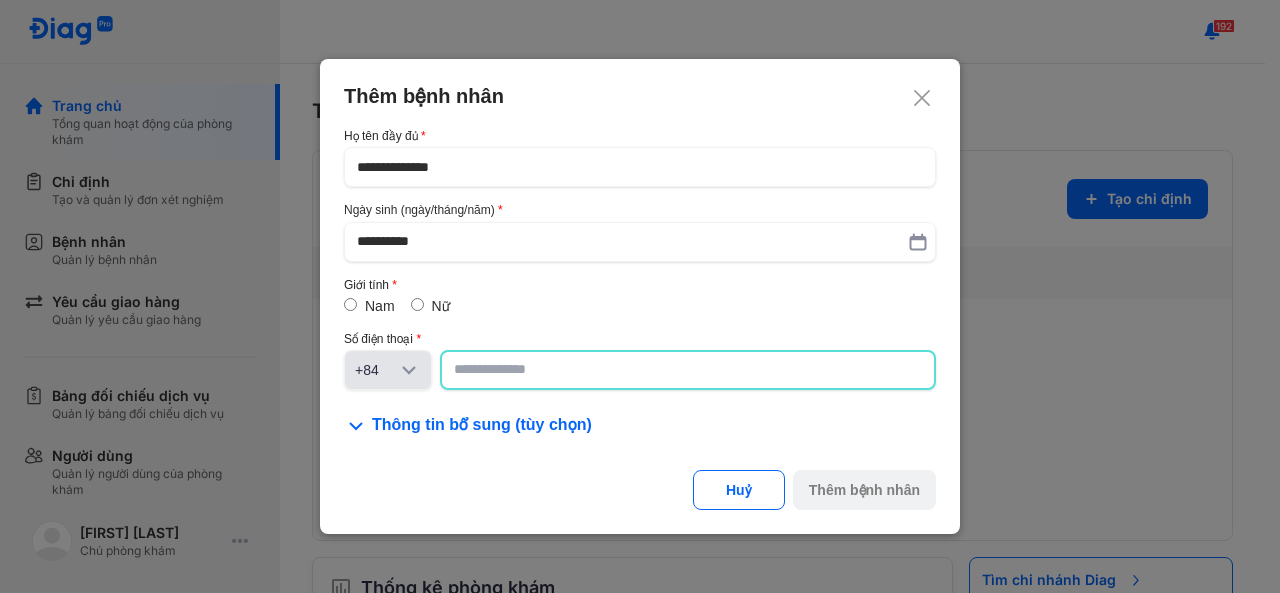 click 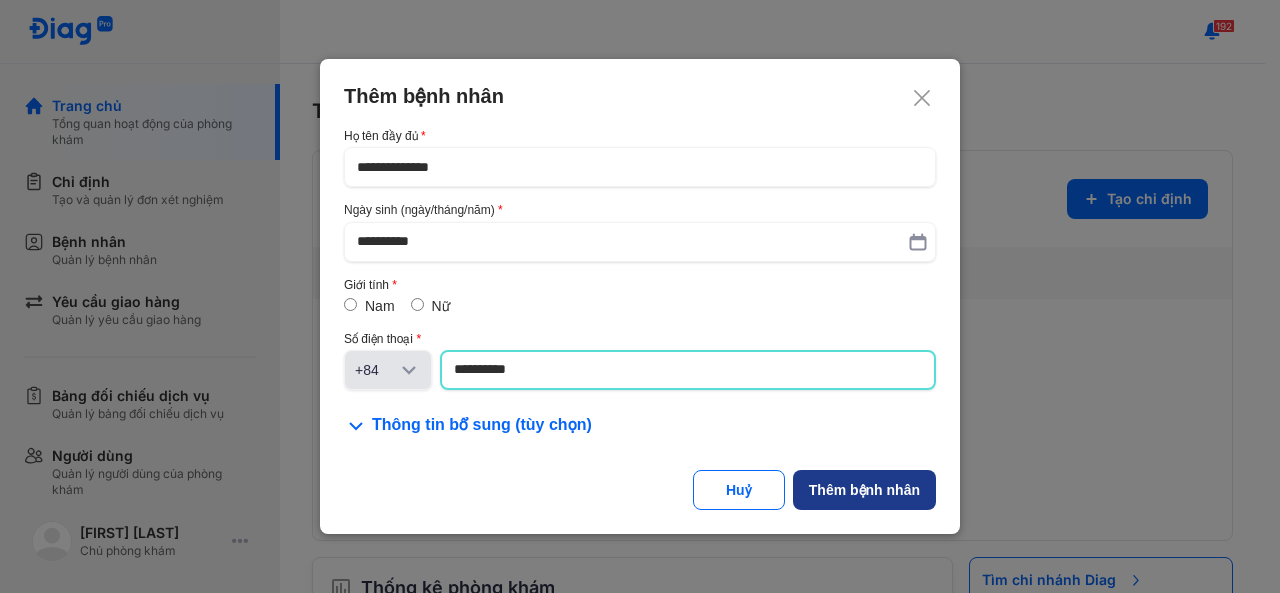 type on "**********" 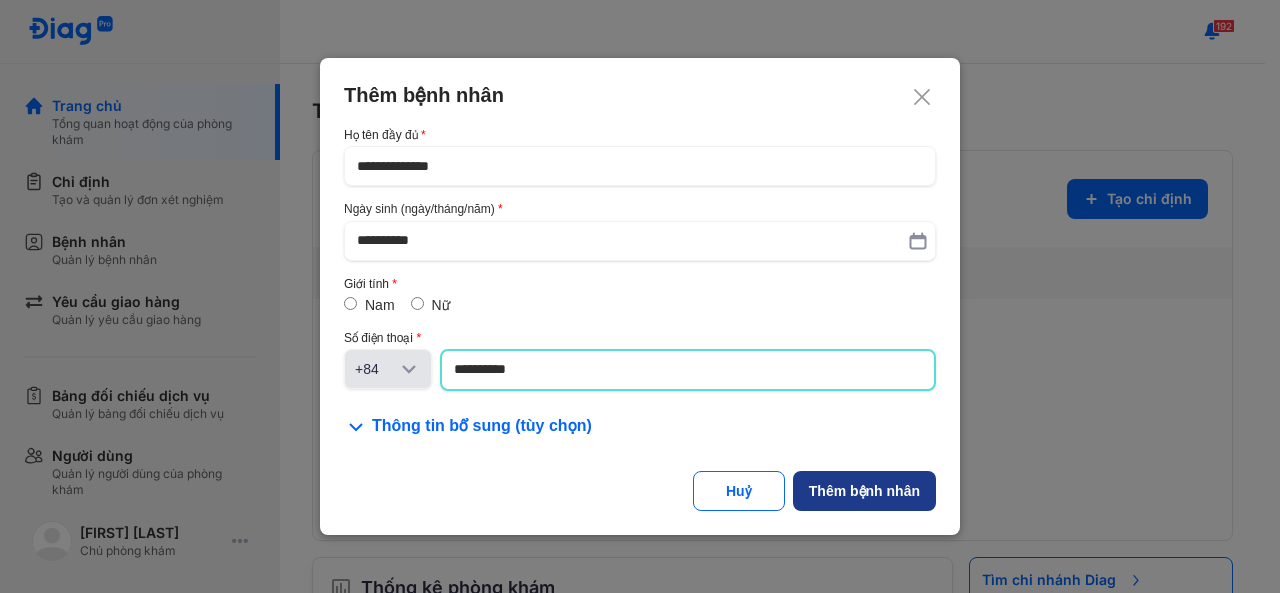 click on "Thêm bệnh nhân" 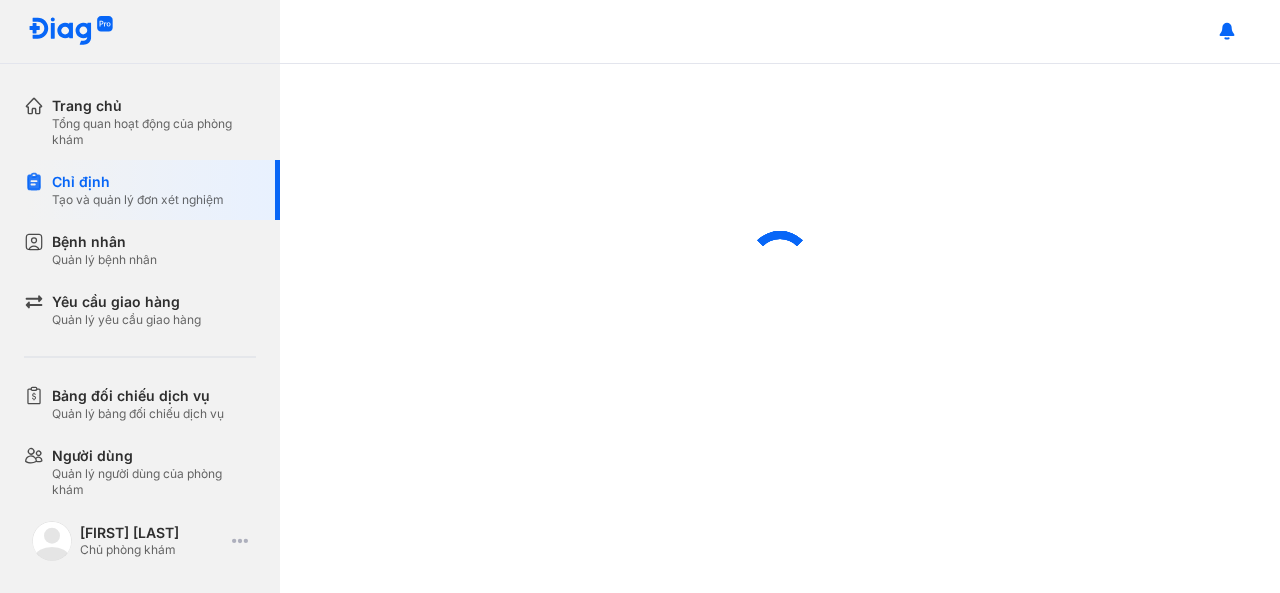 scroll, scrollTop: 0, scrollLeft: 0, axis: both 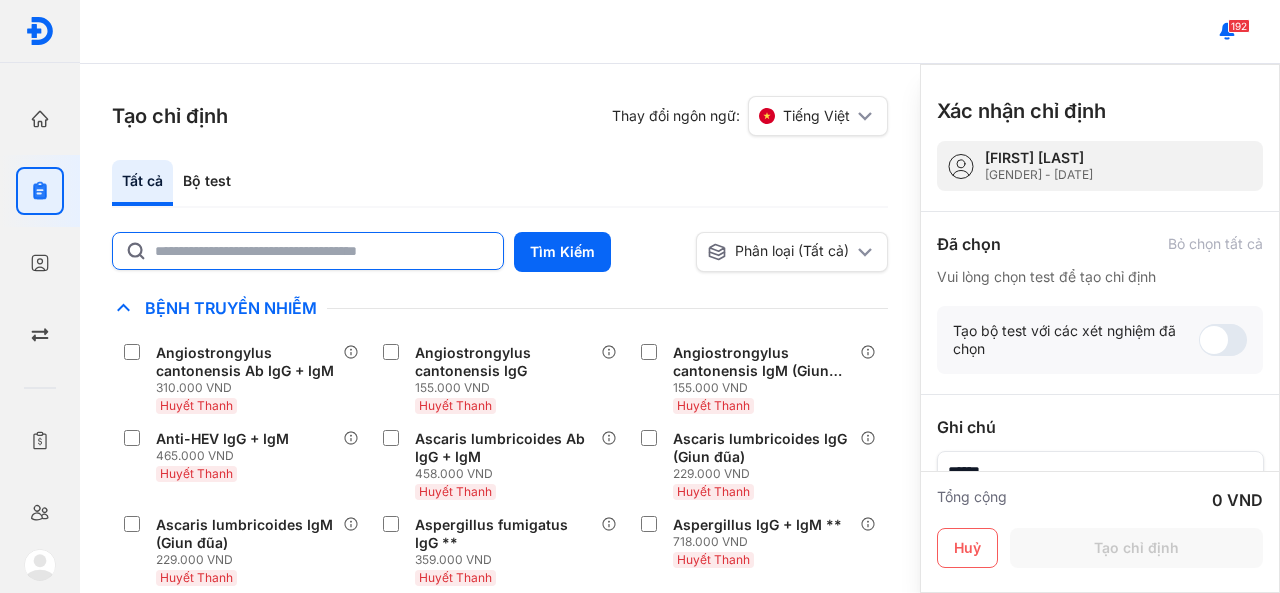 click 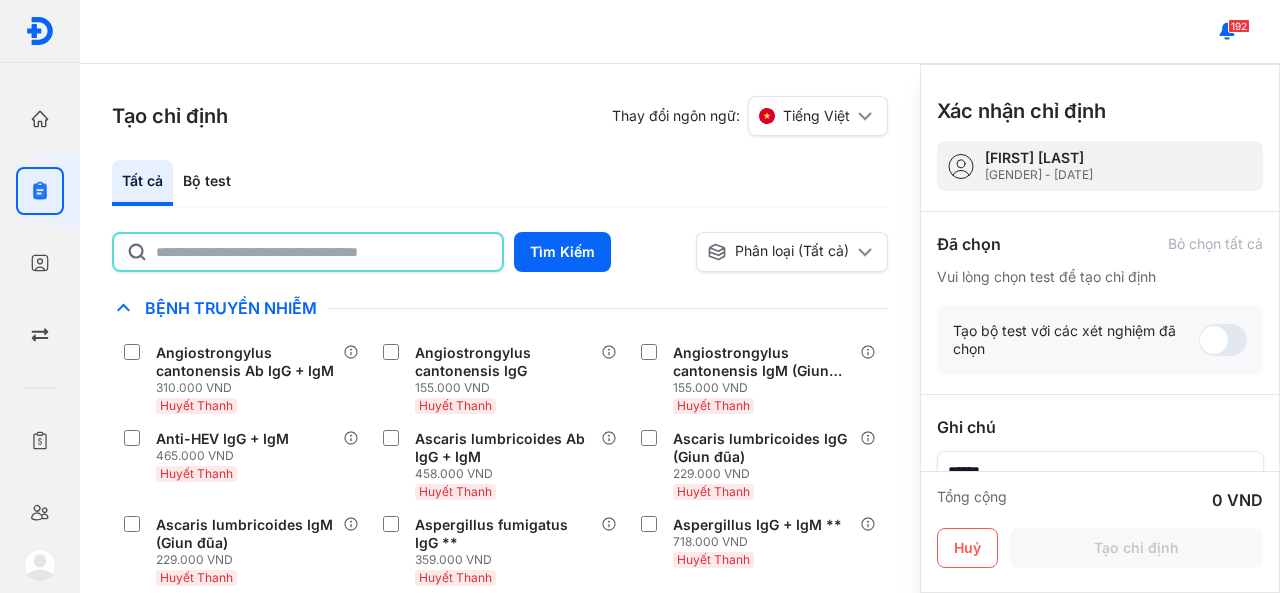 paste on "****" 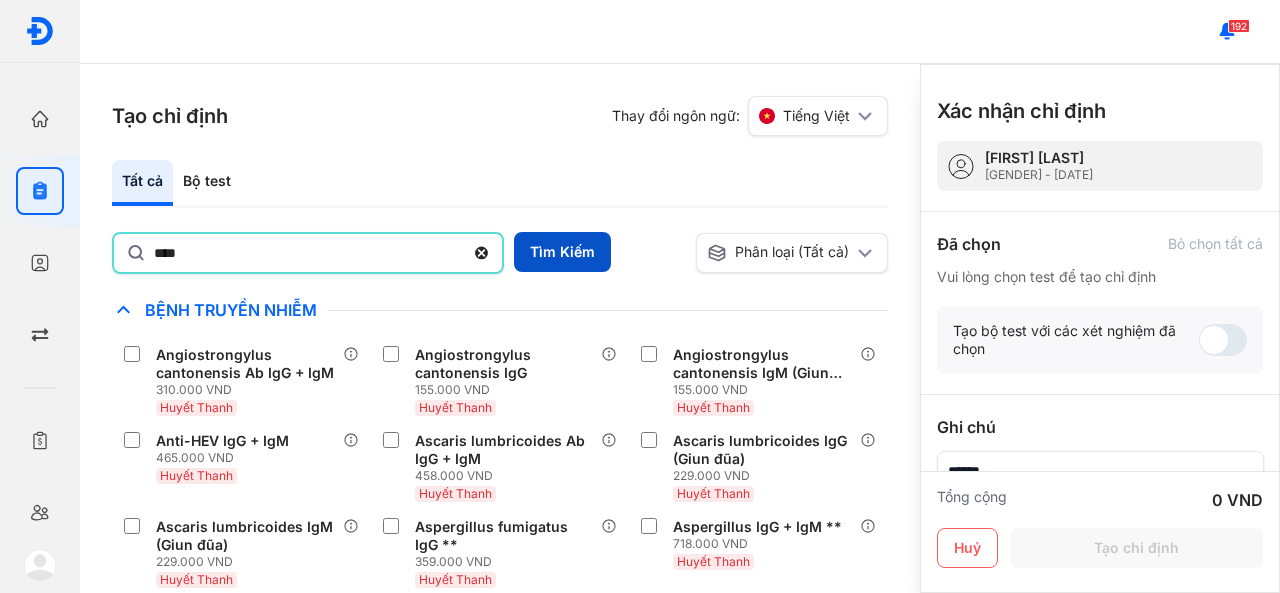 click on "Tìm Kiếm" at bounding box center [562, 252] 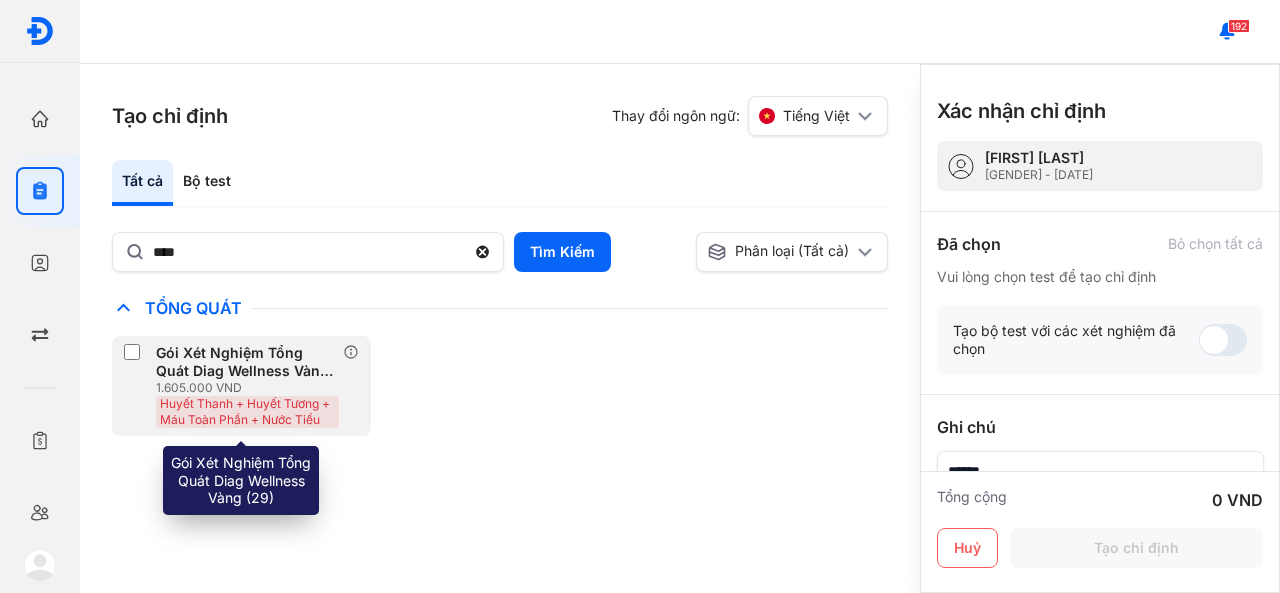 click on "1.605.000 VND" at bounding box center [249, 388] 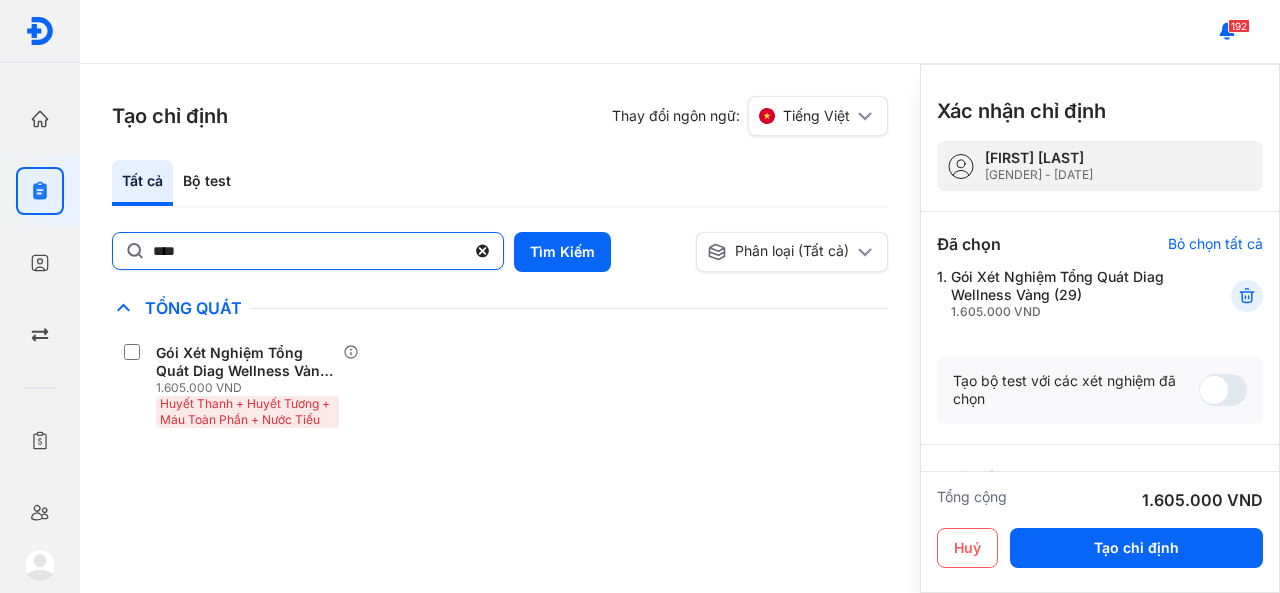 click on "****" 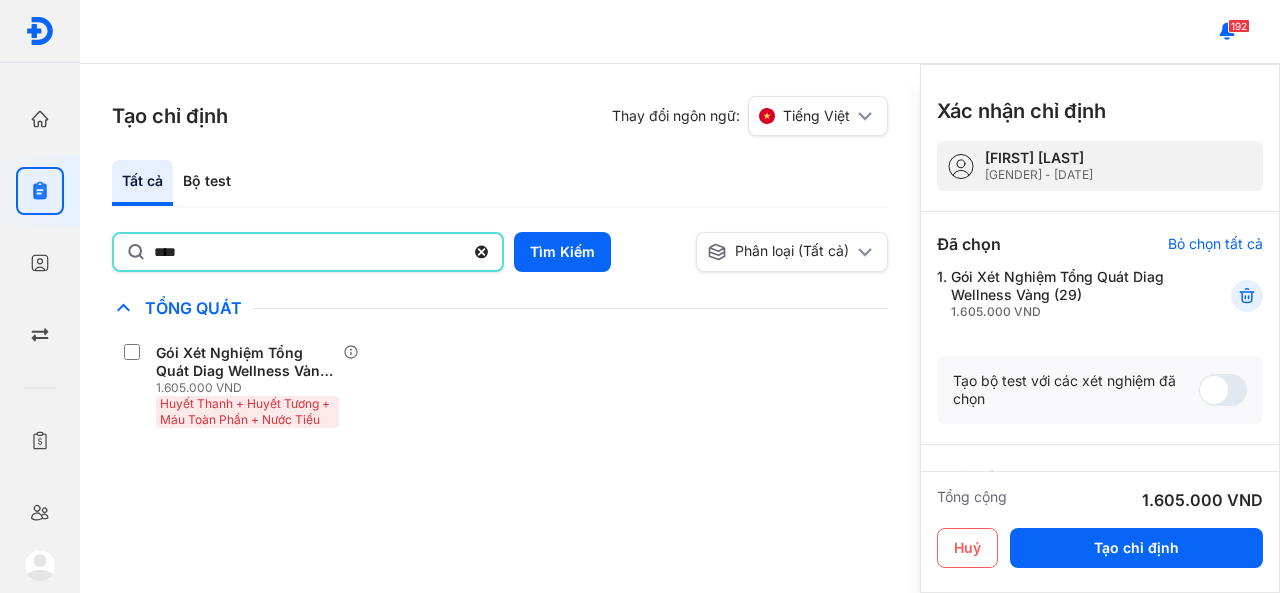 click on "****" 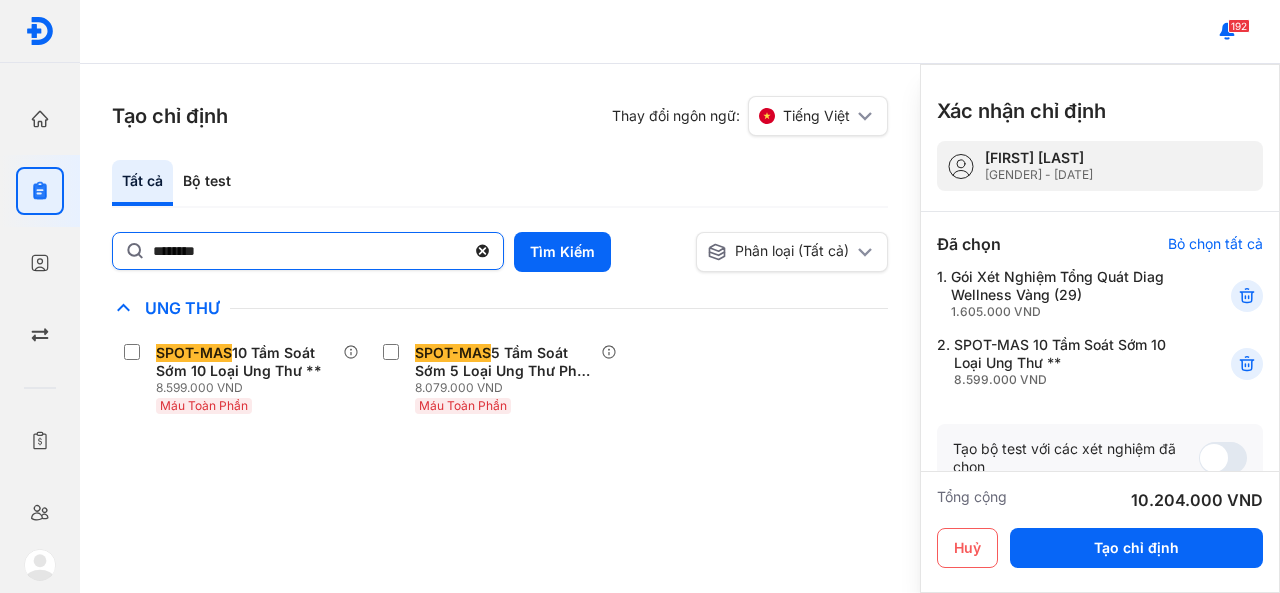 click on "********" 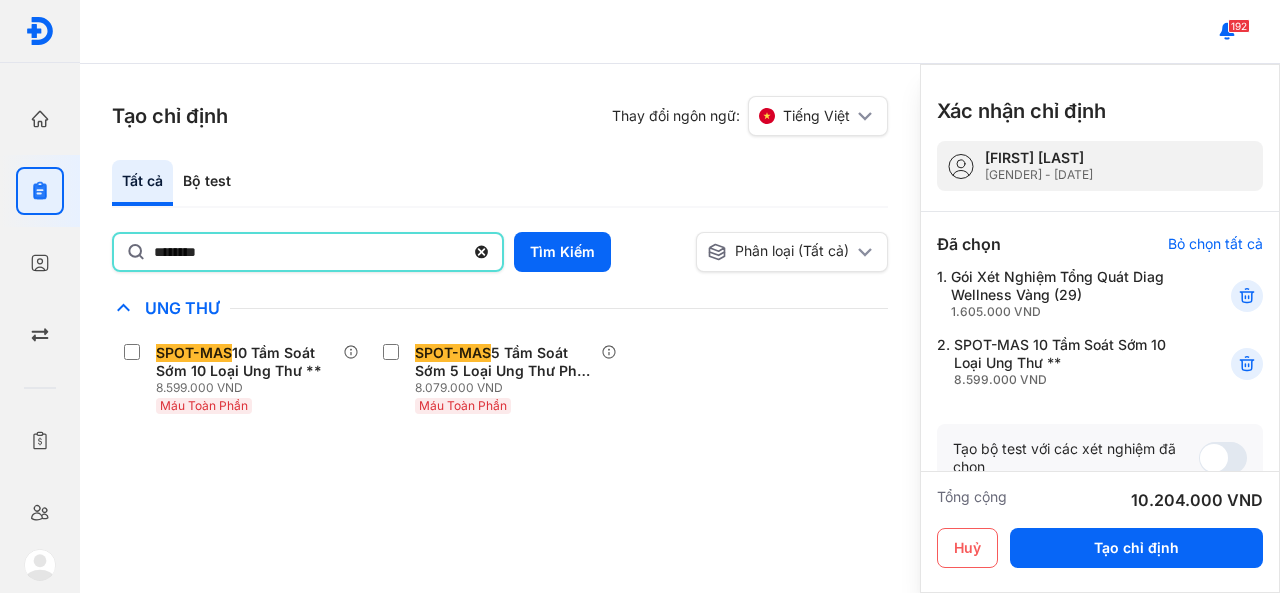 click on "********" 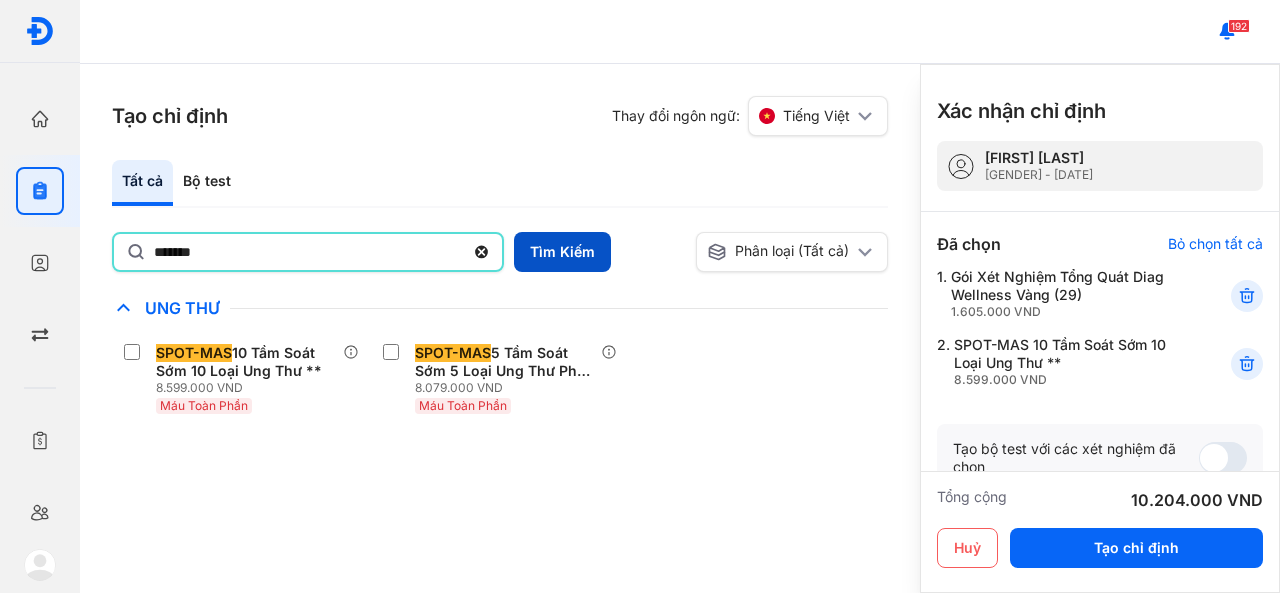 type on "*******" 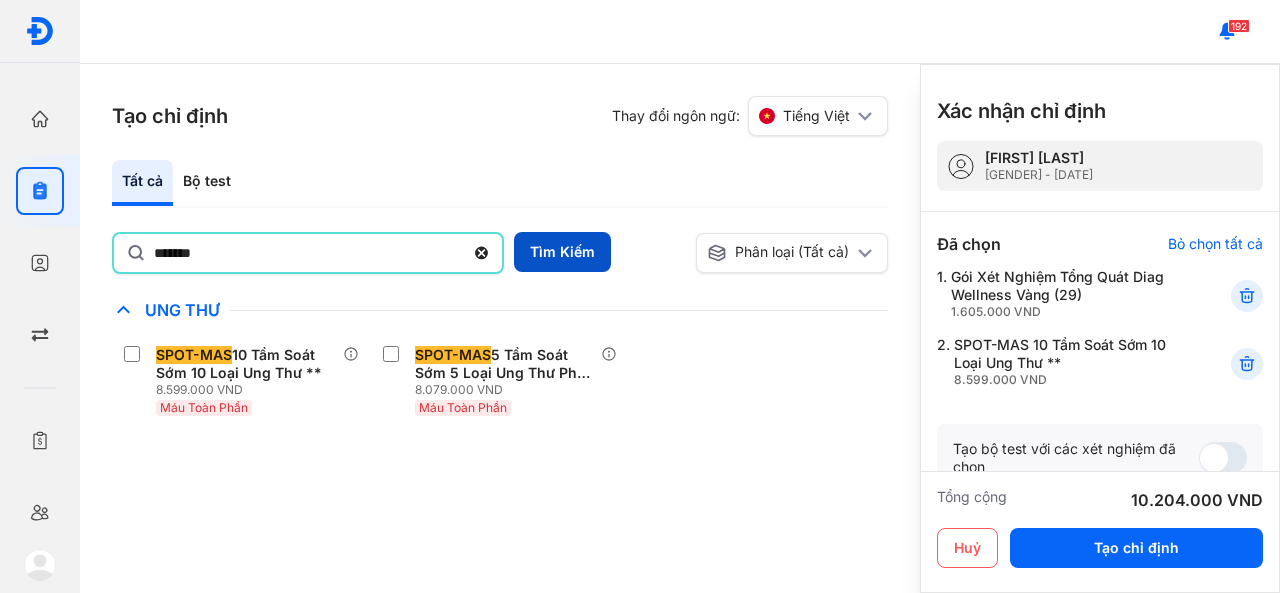 click on "Tìm Kiếm" at bounding box center [562, 252] 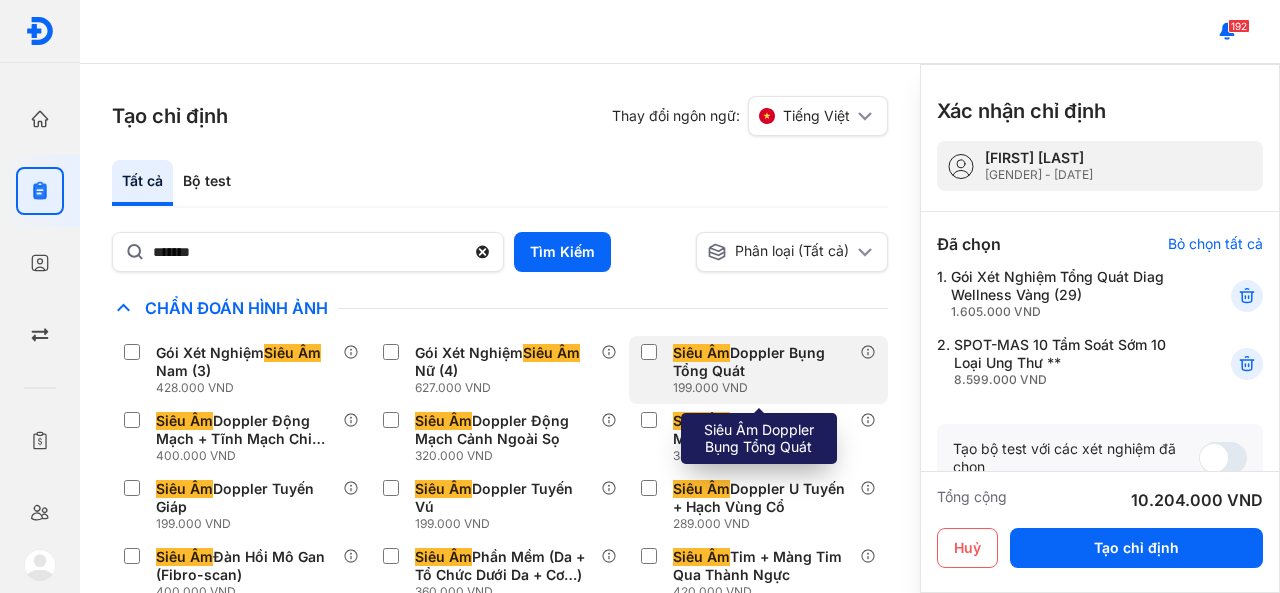 click on "Siêu Âm  Doppler Bụng Tổng Quát 199.000 VND" 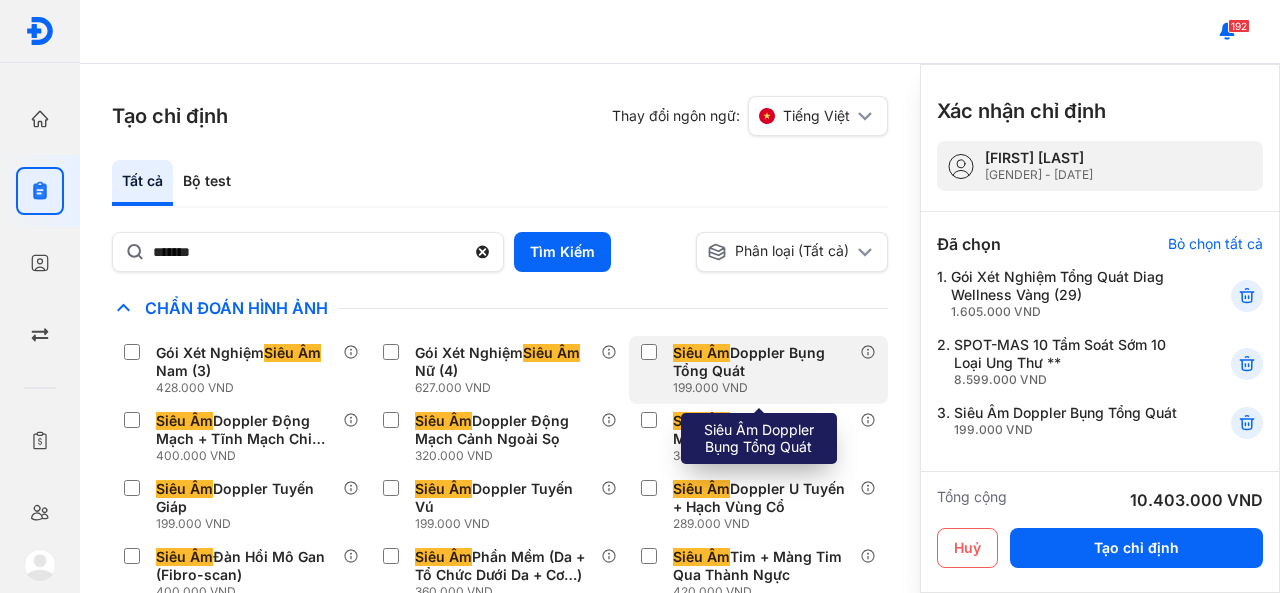 scroll, scrollTop: 100, scrollLeft: 0, axis: vertical 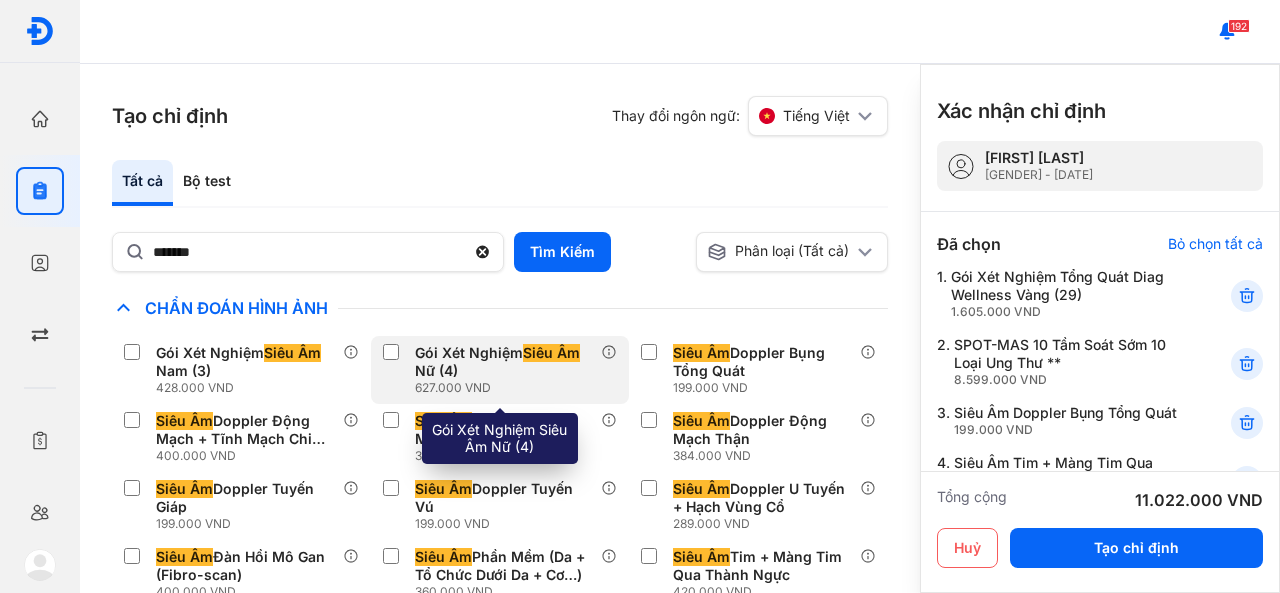 click on "Gói Xét Nghiệm  Siêu Âm  Nữ (4)" at bounding box center [504, 362] 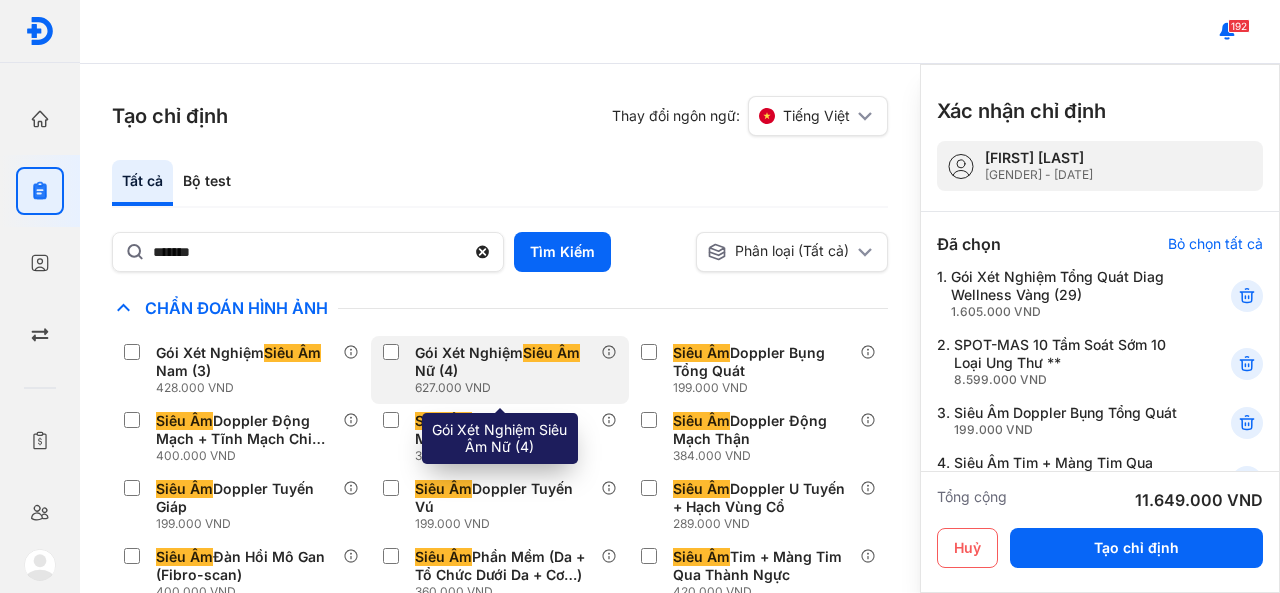 click on "Gói Xét Nghiệm  Siêu Âm  Nữ (4)" at bounding box center (504, 362) 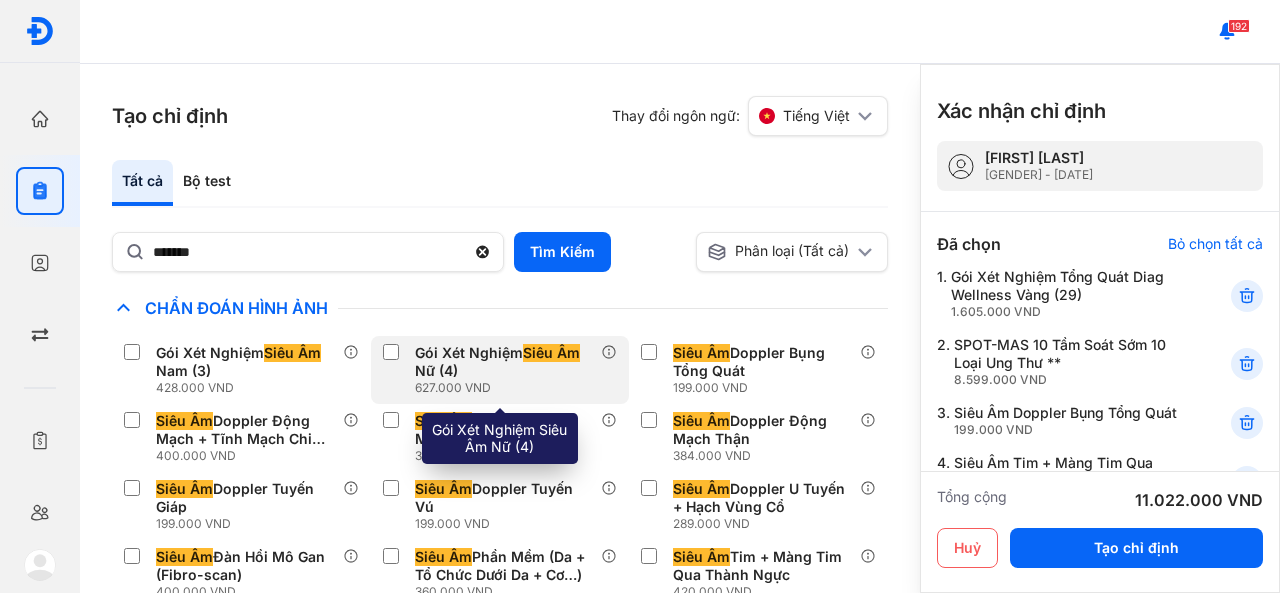 scroll, scrollTop: 107, scrollLeft: 0, axis: vertical 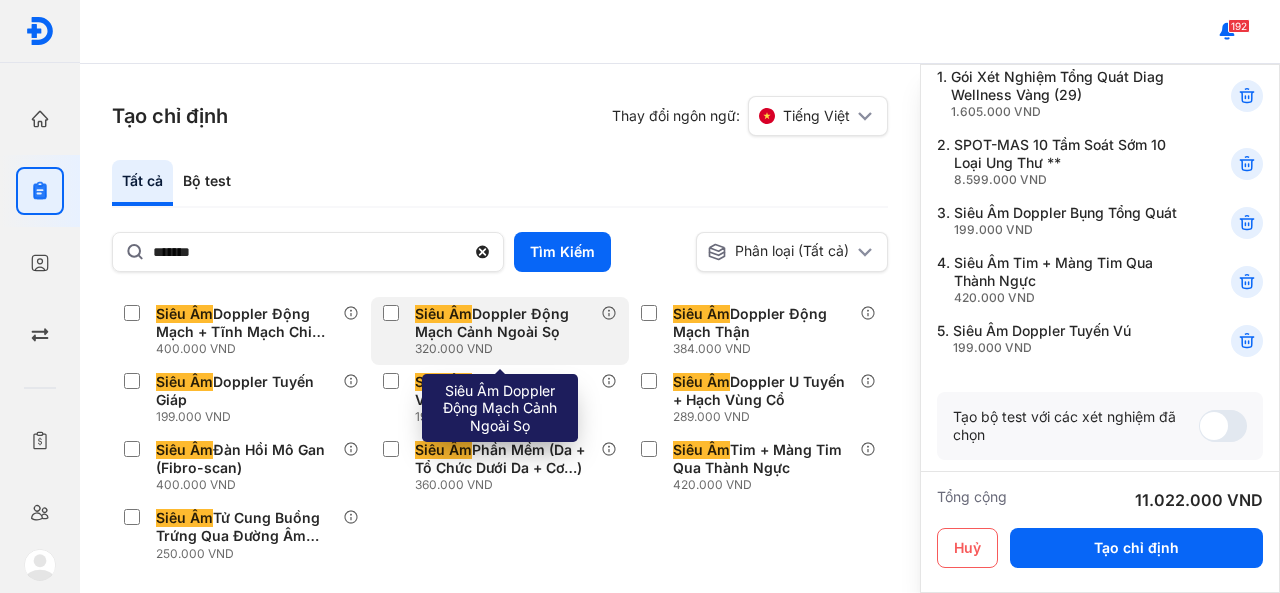 click on "Siêu Âm  Doppler Động Mạch Cảnh Ngoài Sọ" at bounding box center [504, 323] 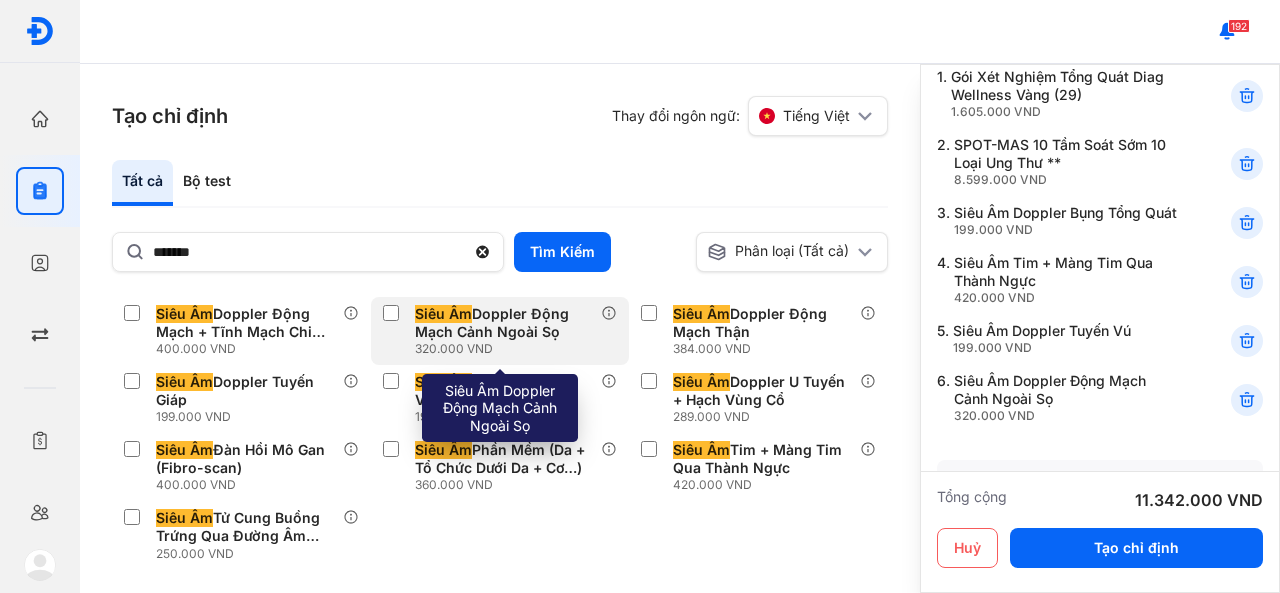 click on "Siêu Âm  Doppler Động Mạch Cảnh Ngoài Sọ" at bounding box center (504, 323) 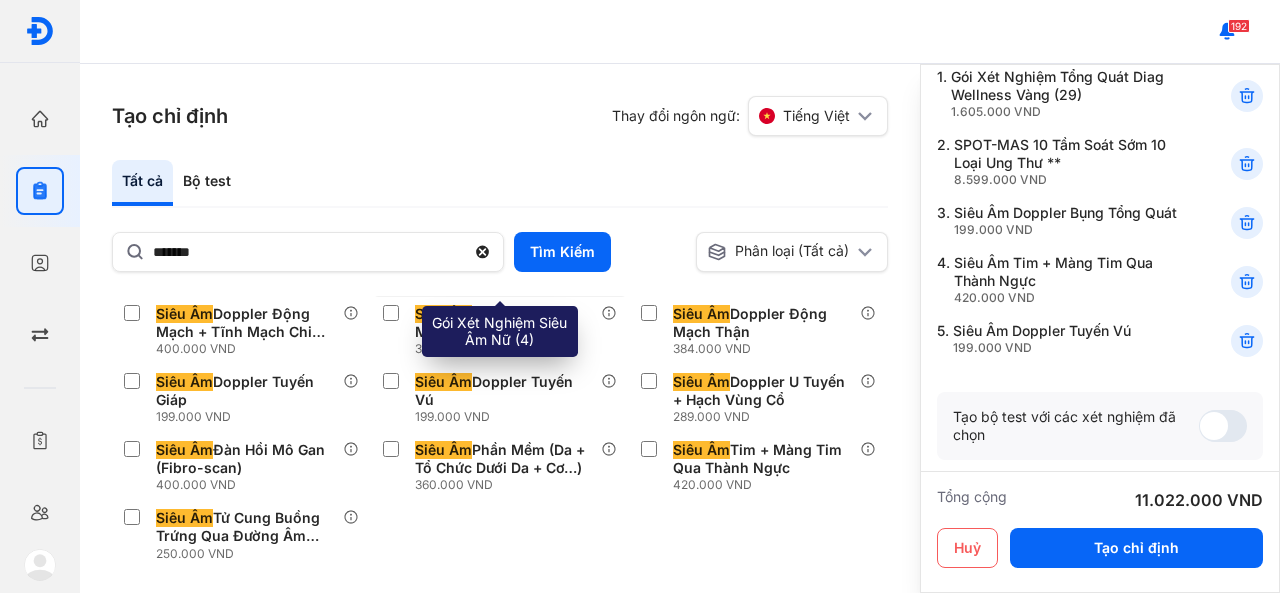 scroll, scrollTop: 0, scrollLeft: 0, axis: both 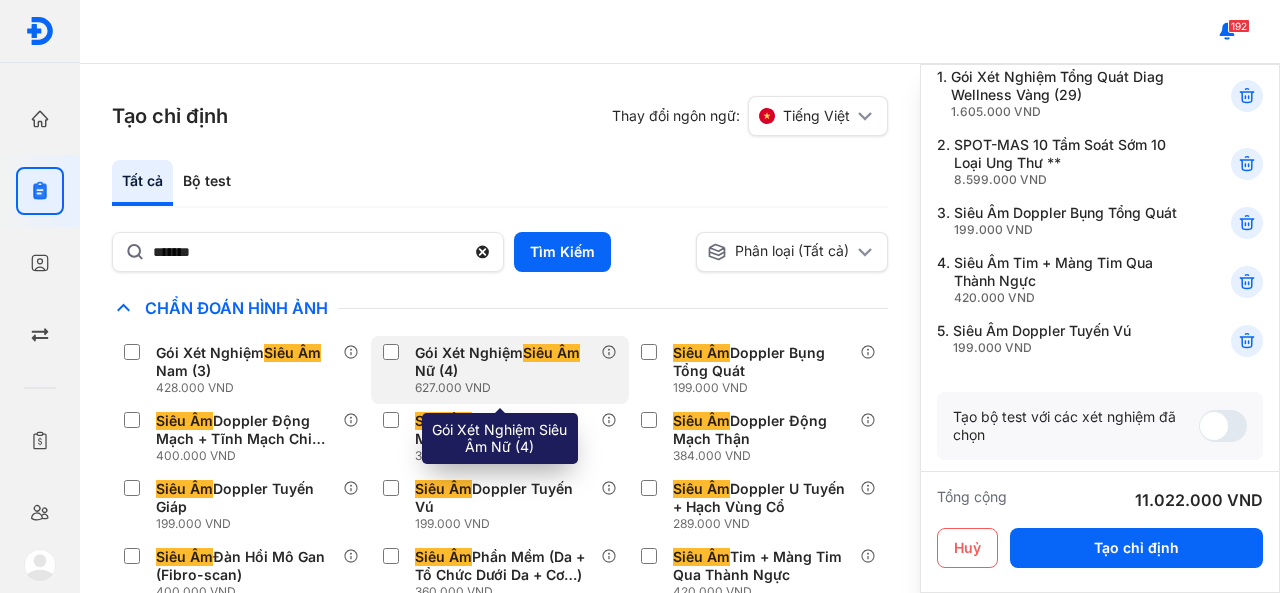 click on "Gói Xét Nghiệm  Siêu Âm  Nữ (4)" at bounding box center (504, 362) 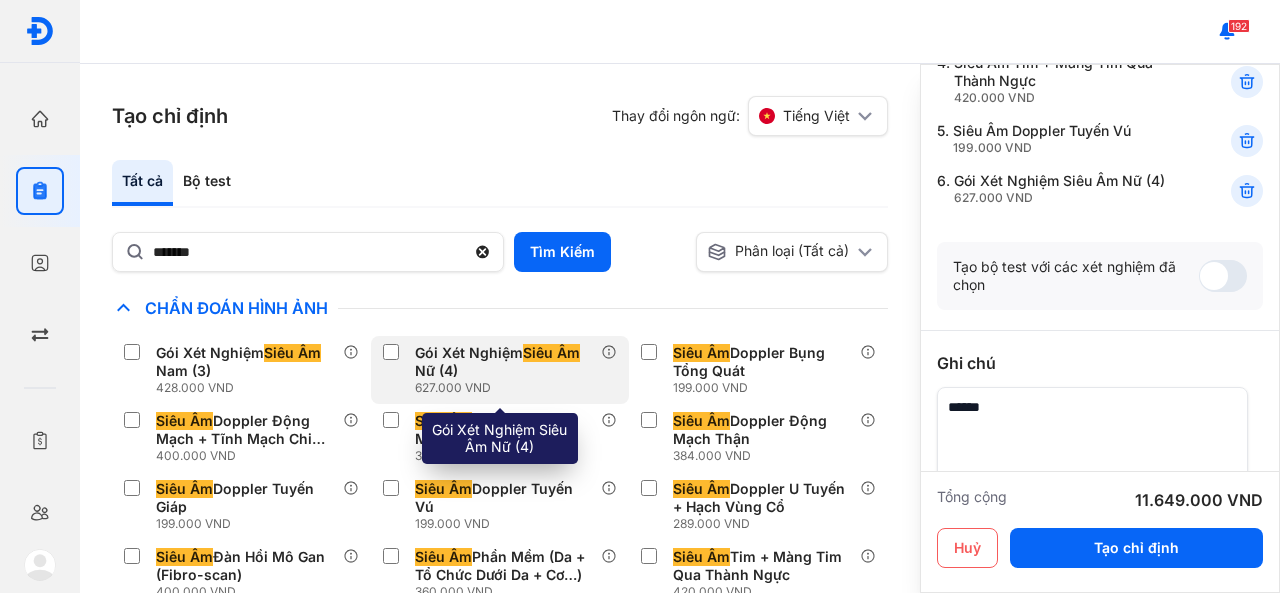 scroll, scrollTop: 382, scrollLeft: 0, axis: vertical 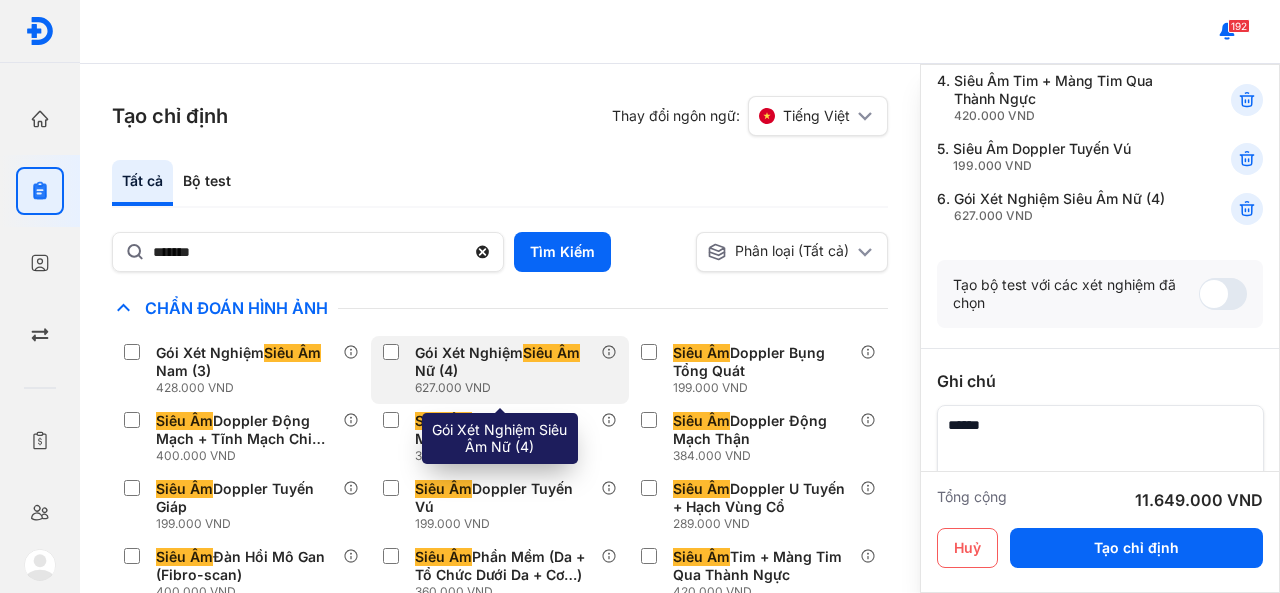 click on "Gói Xét Nghiệm  Siêu Âm  Nữ (4)" at bounding box center [504, 362] 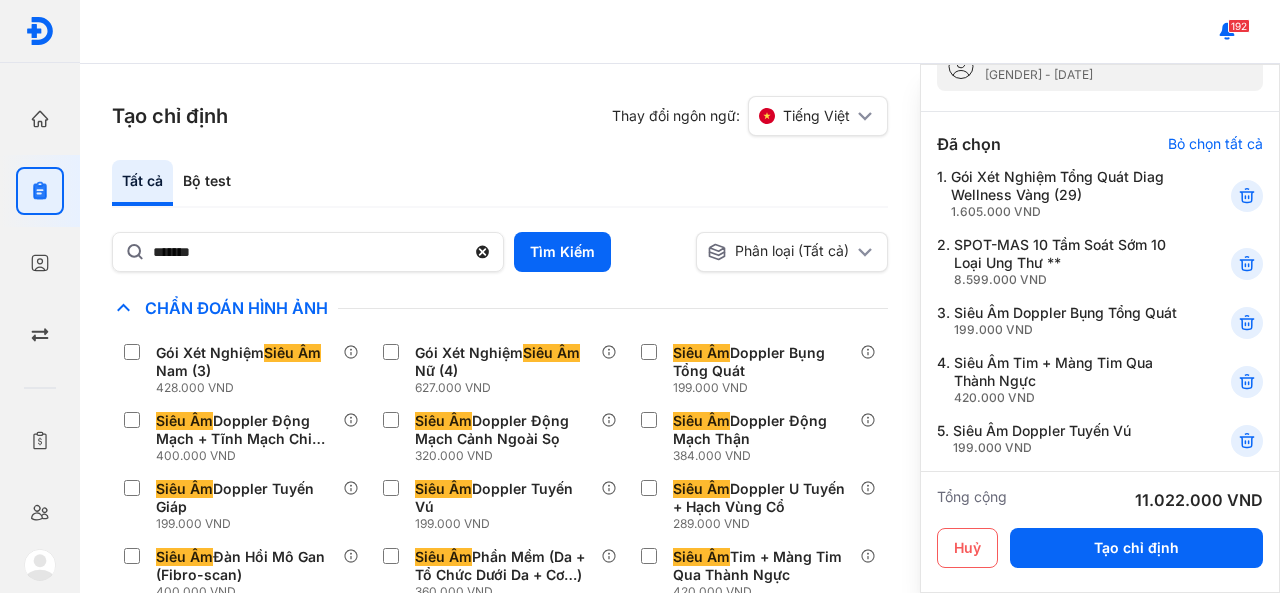 scroll, scrollTop: 494, scrollLeft: 0, axis: vertical 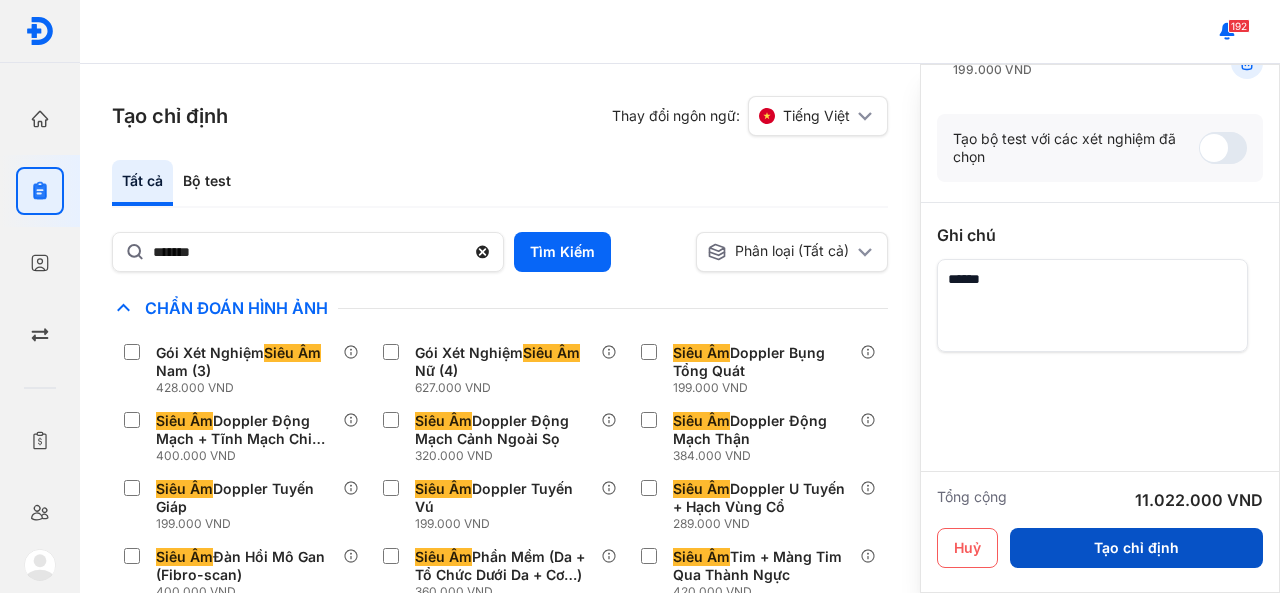 click on "Tạo chỉ định" at bounding box center (1136, 548) 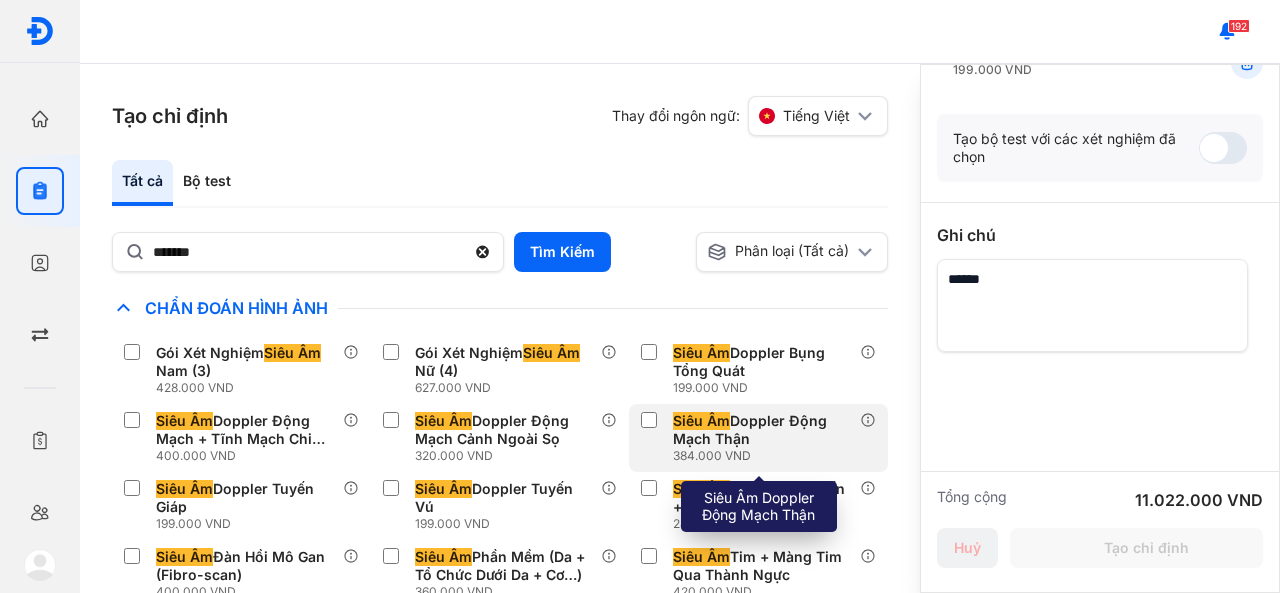 scroll, scrollTop: 476, scrollLeft: 0, axis: vertical 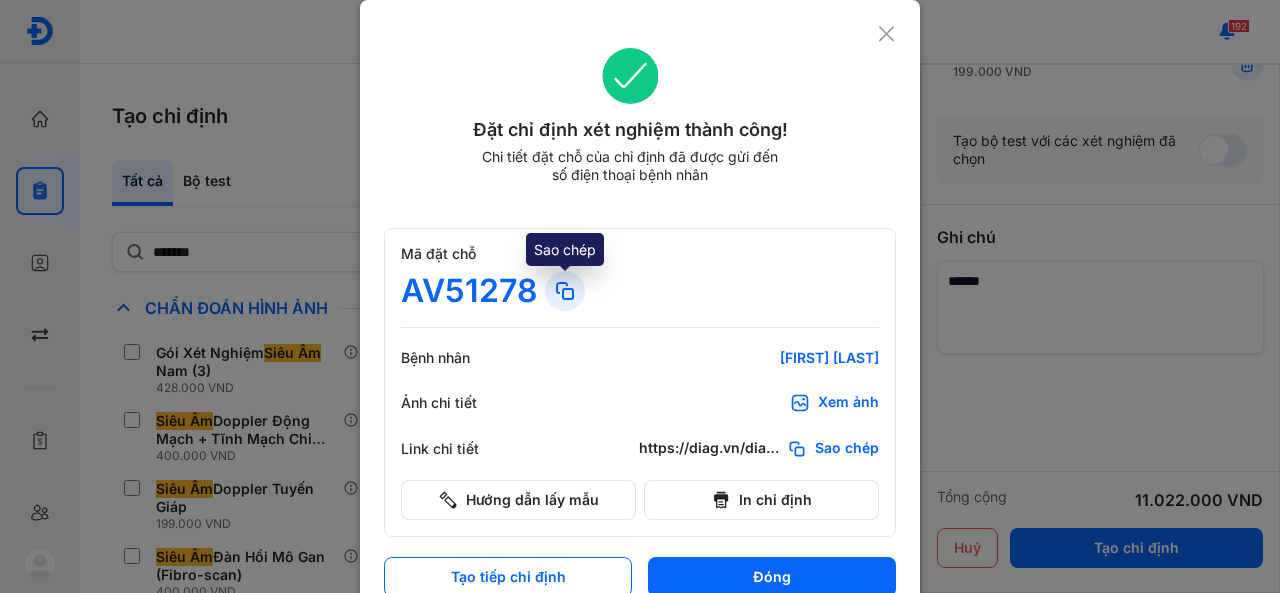 click 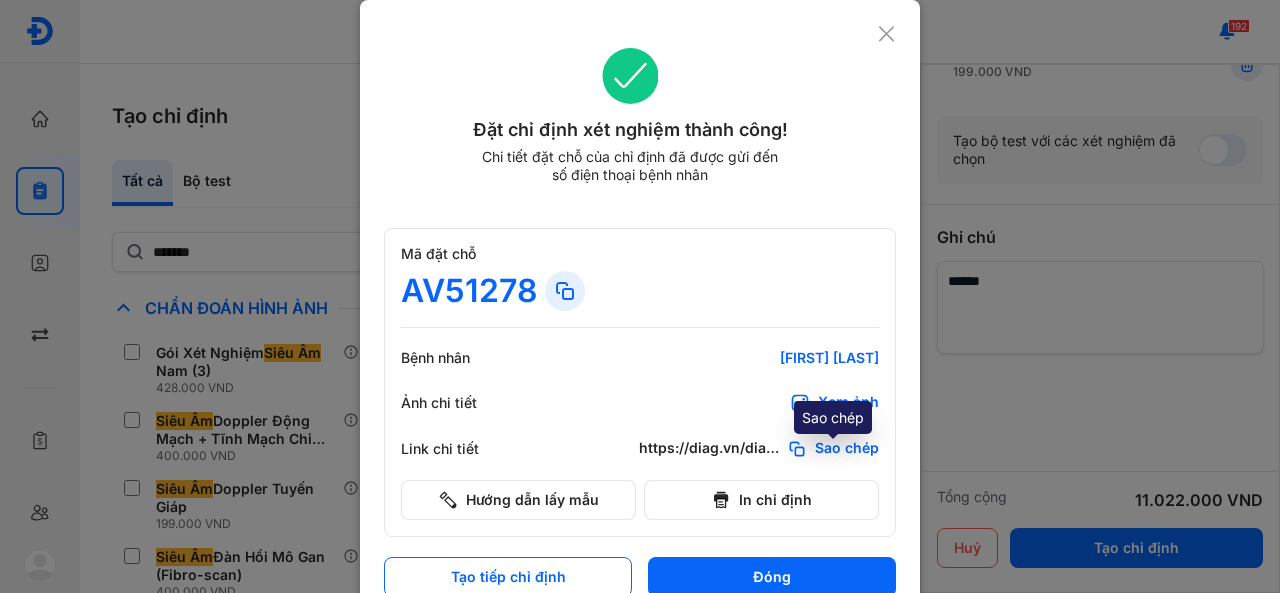 drag, startPoint x: 826, startPoint y: 449, endPoint x: 755, endPoint y: 539, distance: 114.6342 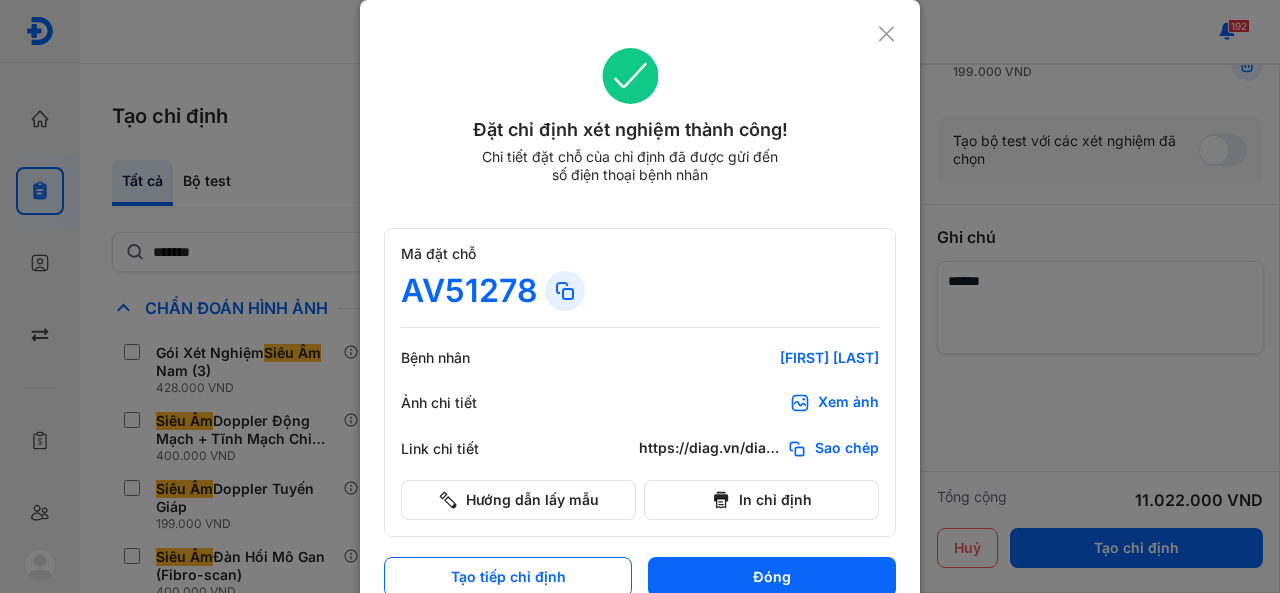 click on "Chi tiết đặt chỗ của chỉ định đã được gửi đến số điện thoại bệnh nhân" at bounding box center [630, 166] 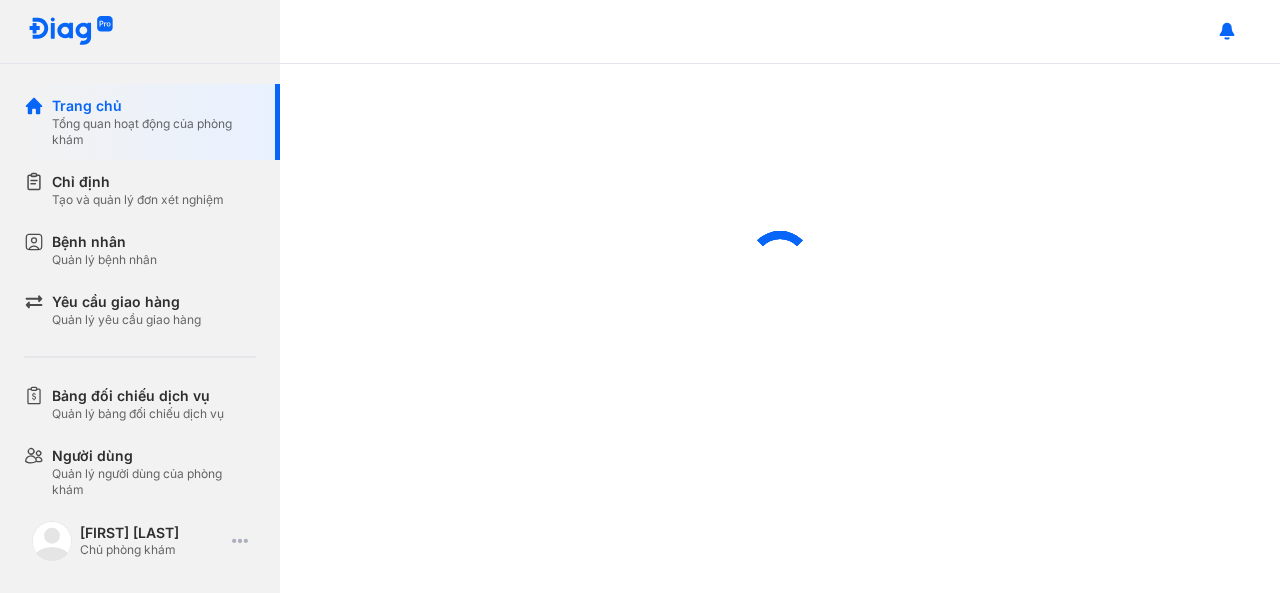 scroll, scrollTop: 0, scrollLeft: 0, axis: both 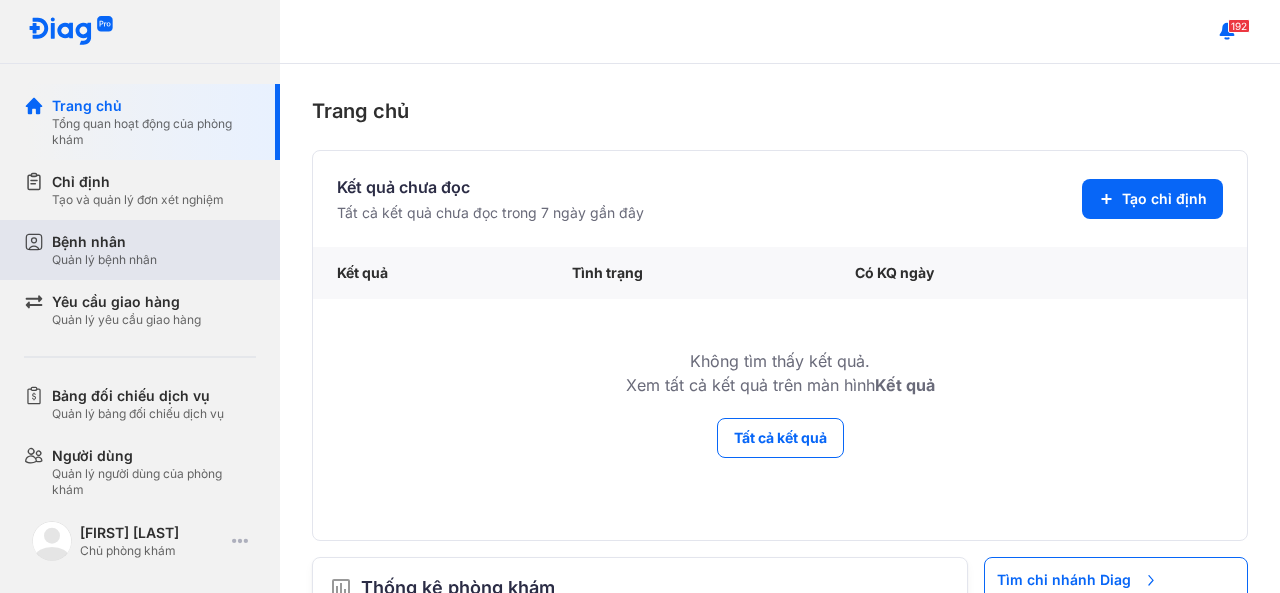 click on "Bệnh nhân" at bounding box center [104, 242] 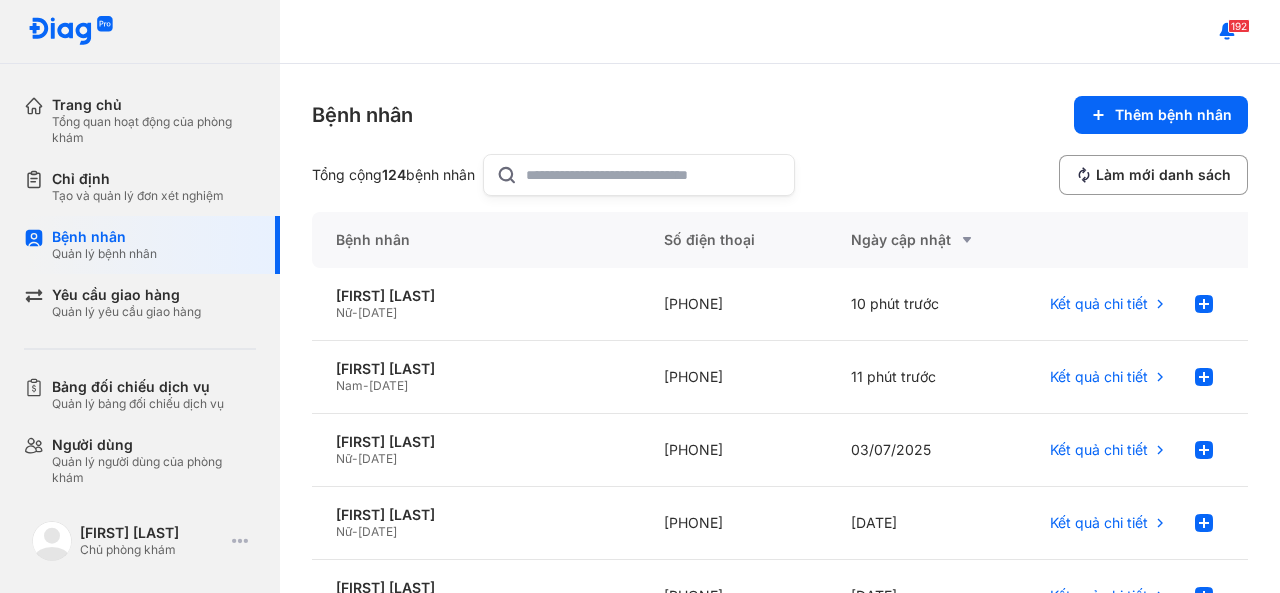 click 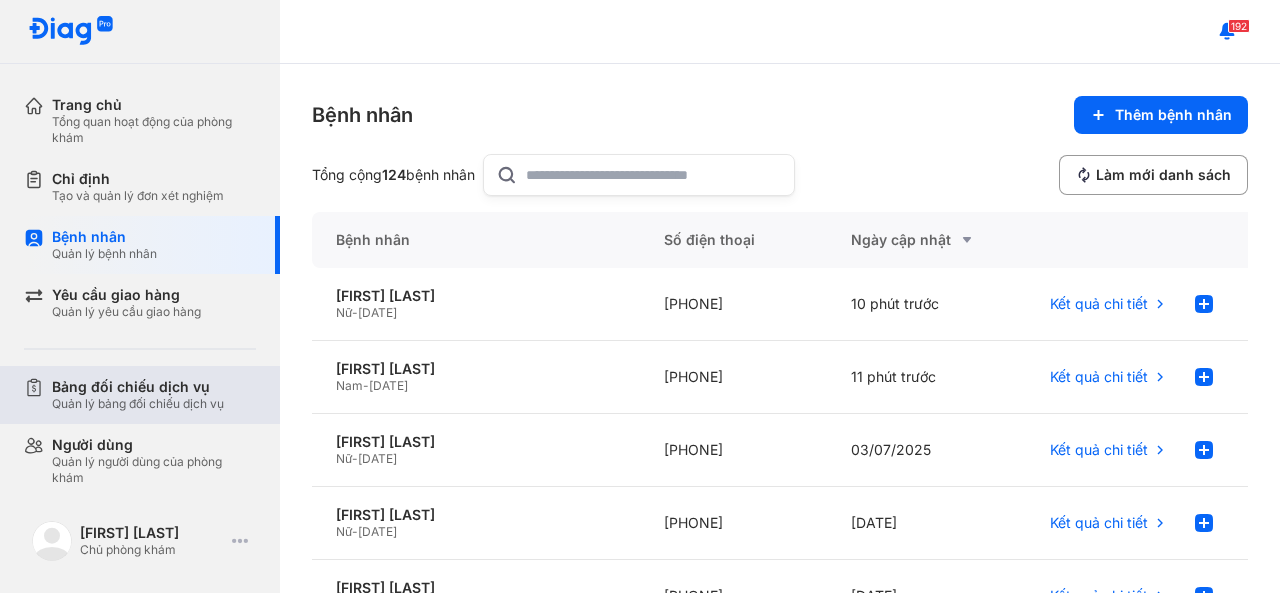 click on "Bảng đối chiếu dịch vụ" at bounding box center (138, 387) 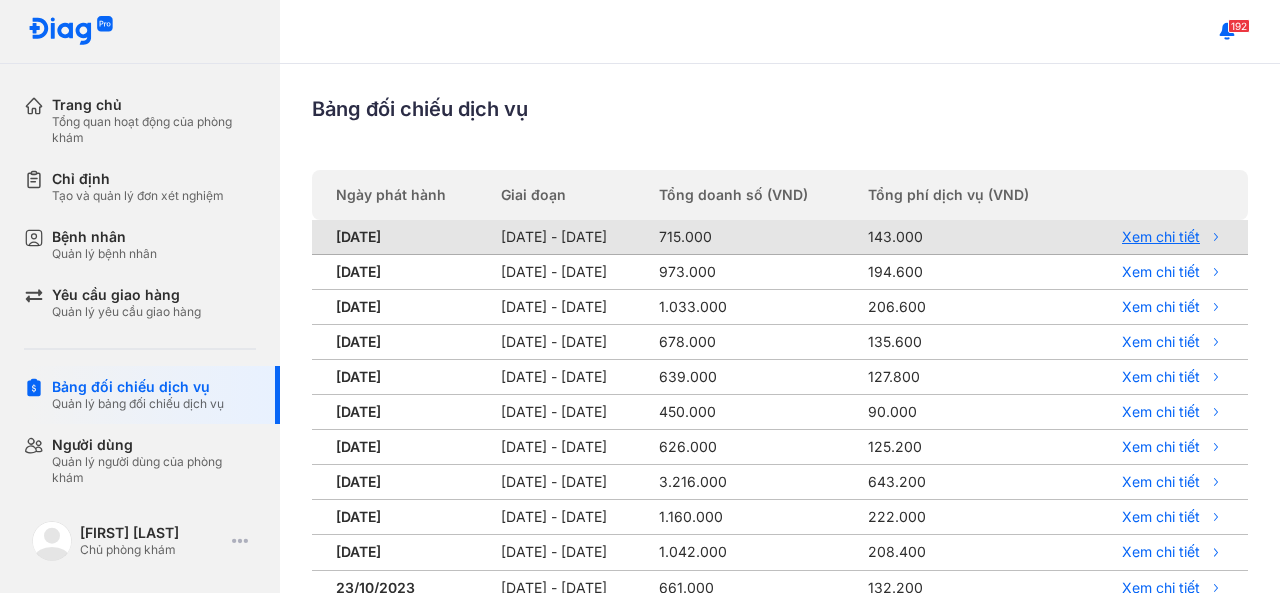 click on "Xem chi tiết" at bounding box center [1158, 237] 